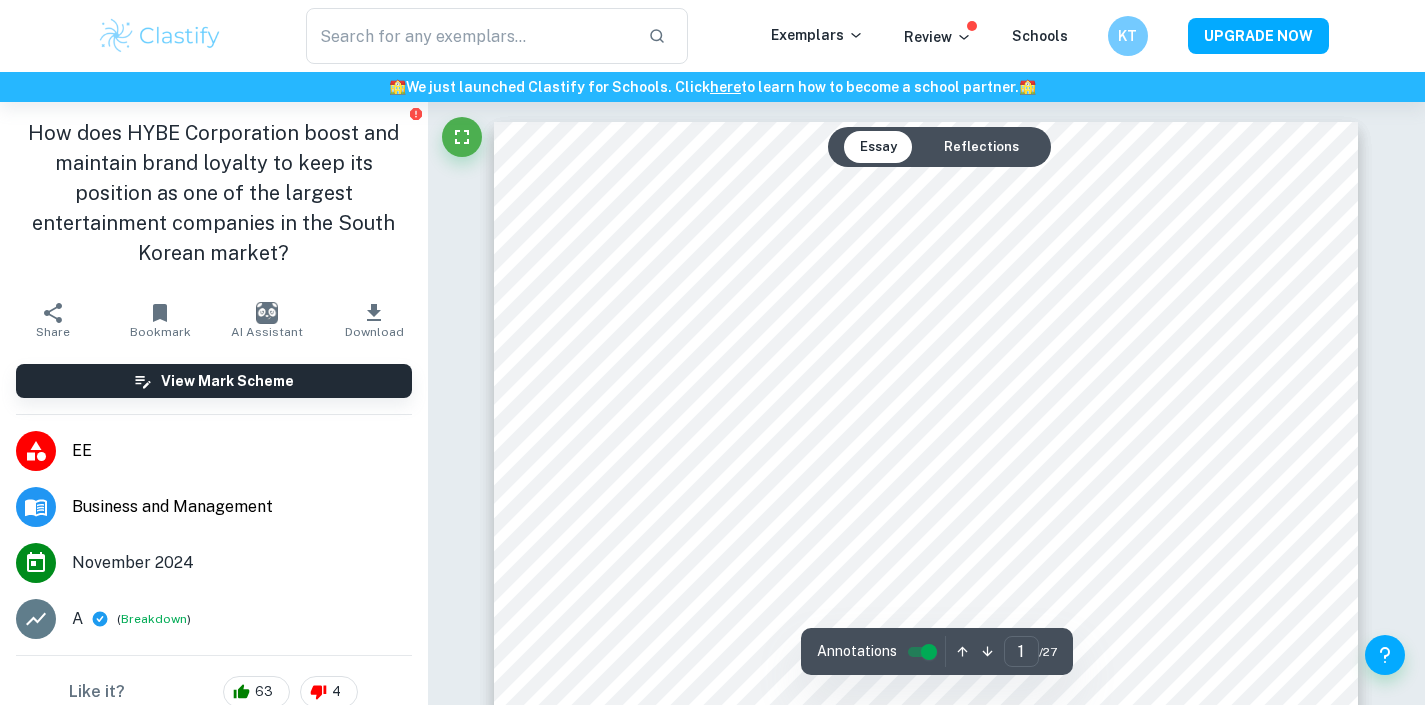 scroll, scrollTop: 0, scrollLeft: 0, axis: both 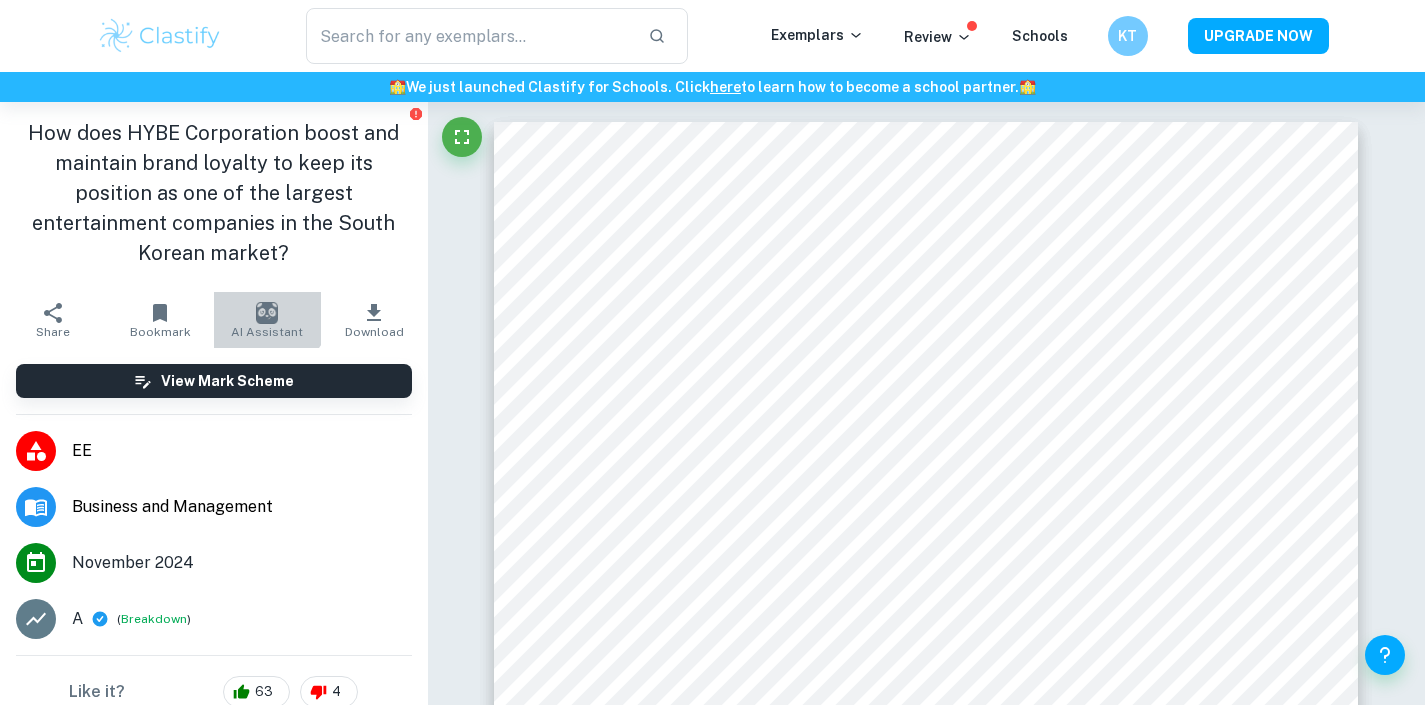 click at bounding box center (267, 313) 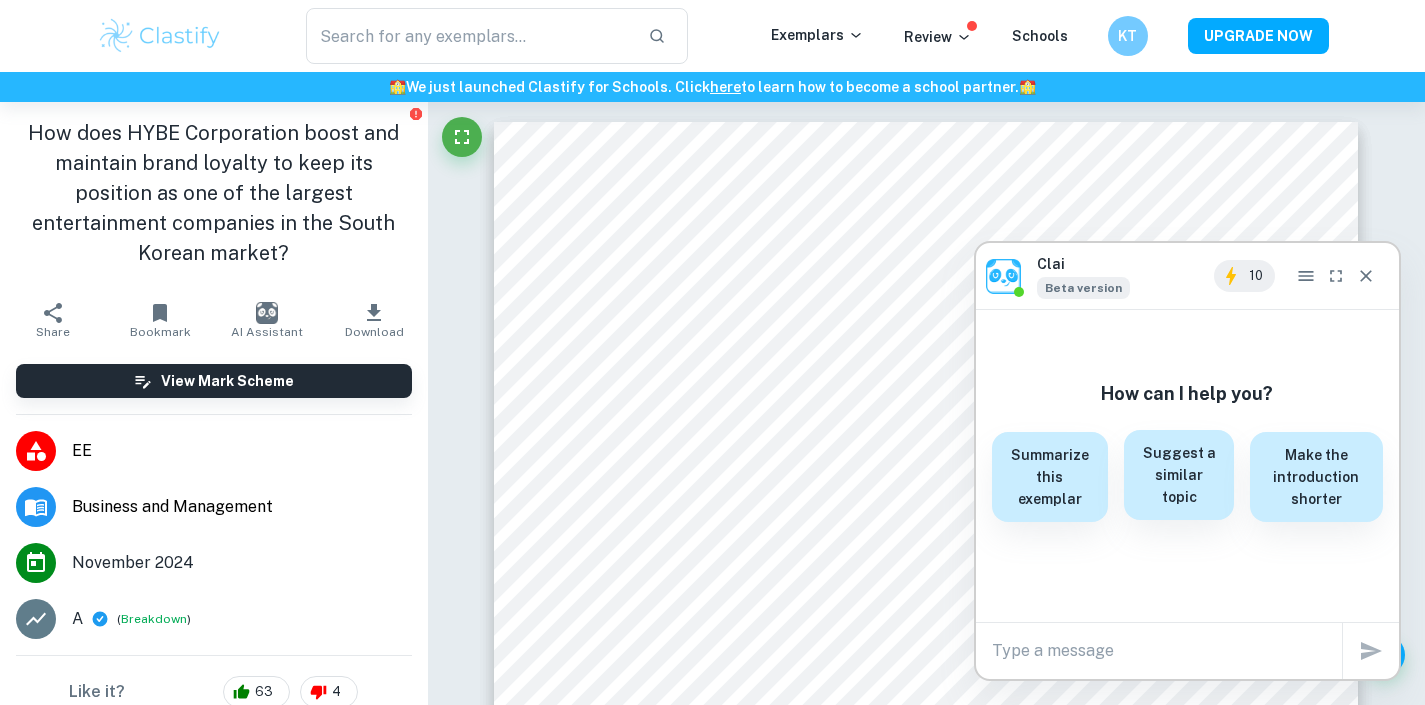 click on "Suggest a similar topic" at bounding box center (1179, 475) 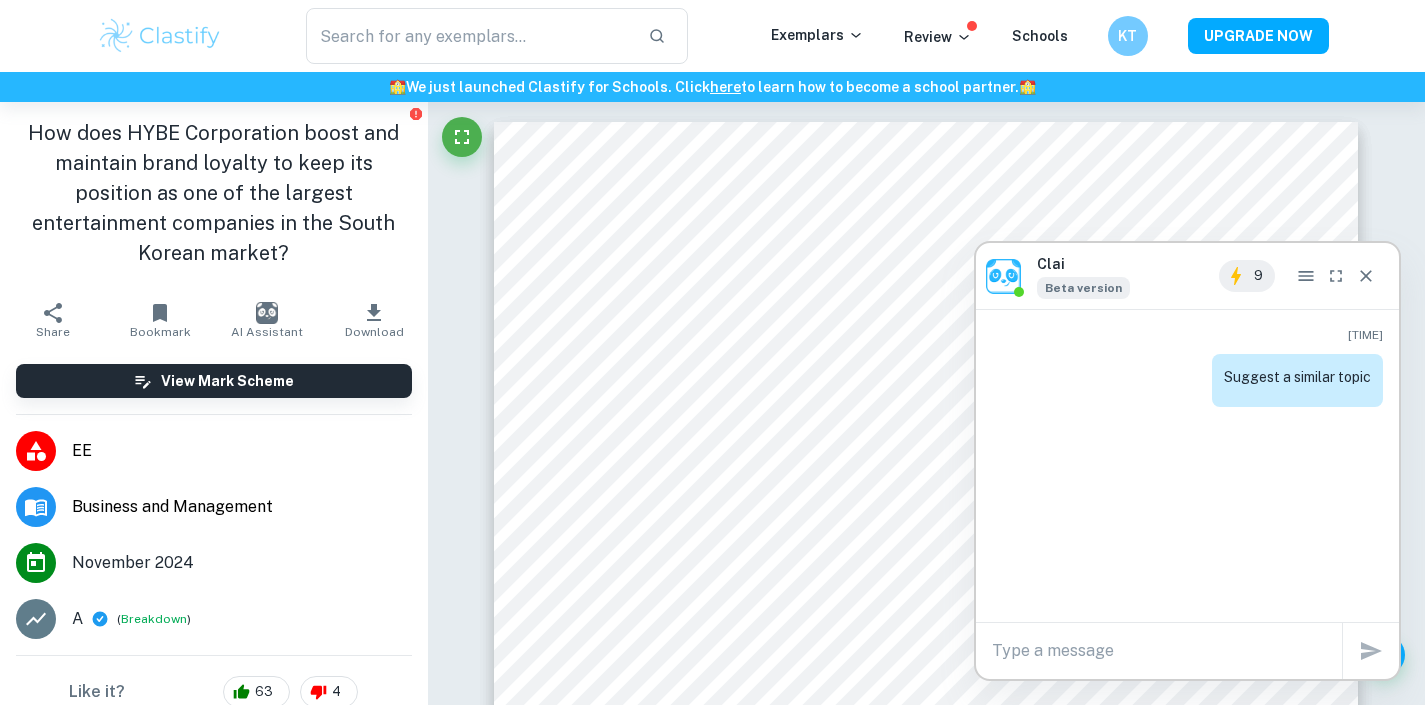 scroll, scrollTop: 0, scrollLeft: 0, axis: both 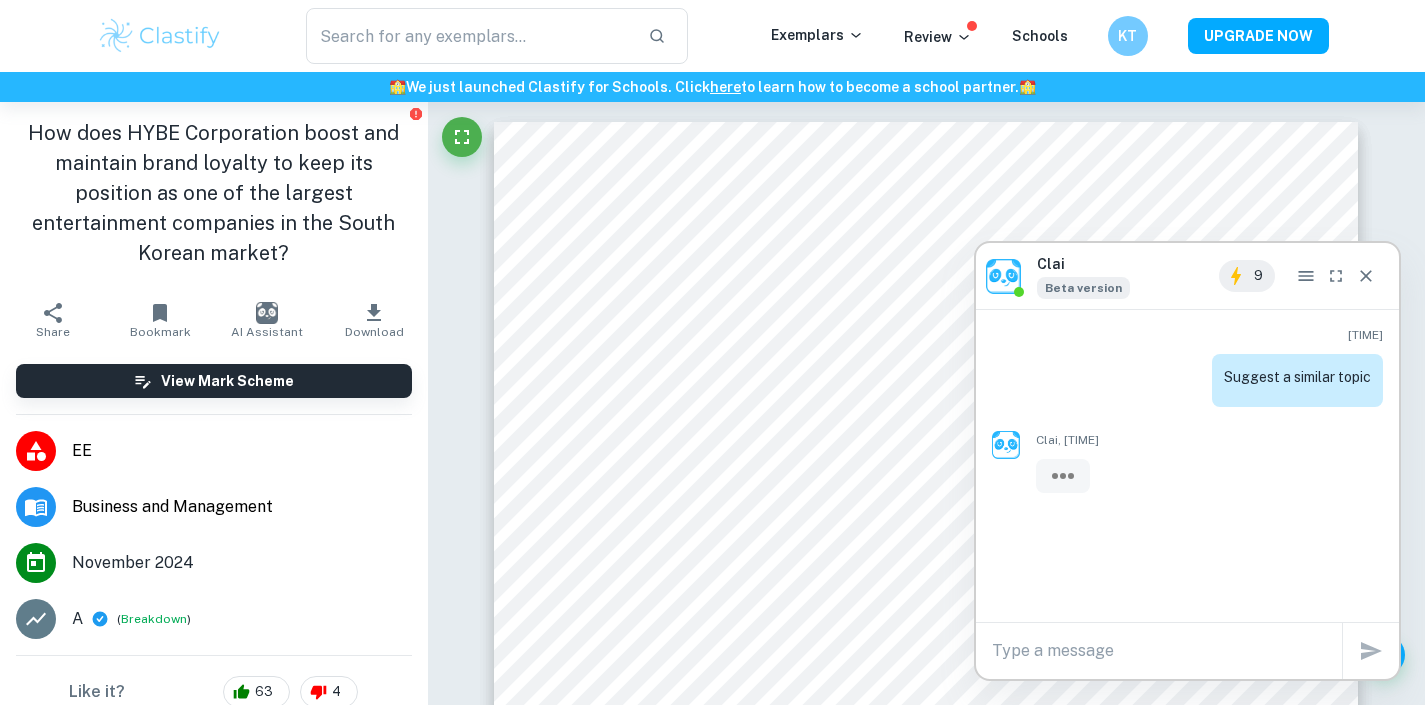 click at bounding box center (1167, 650) 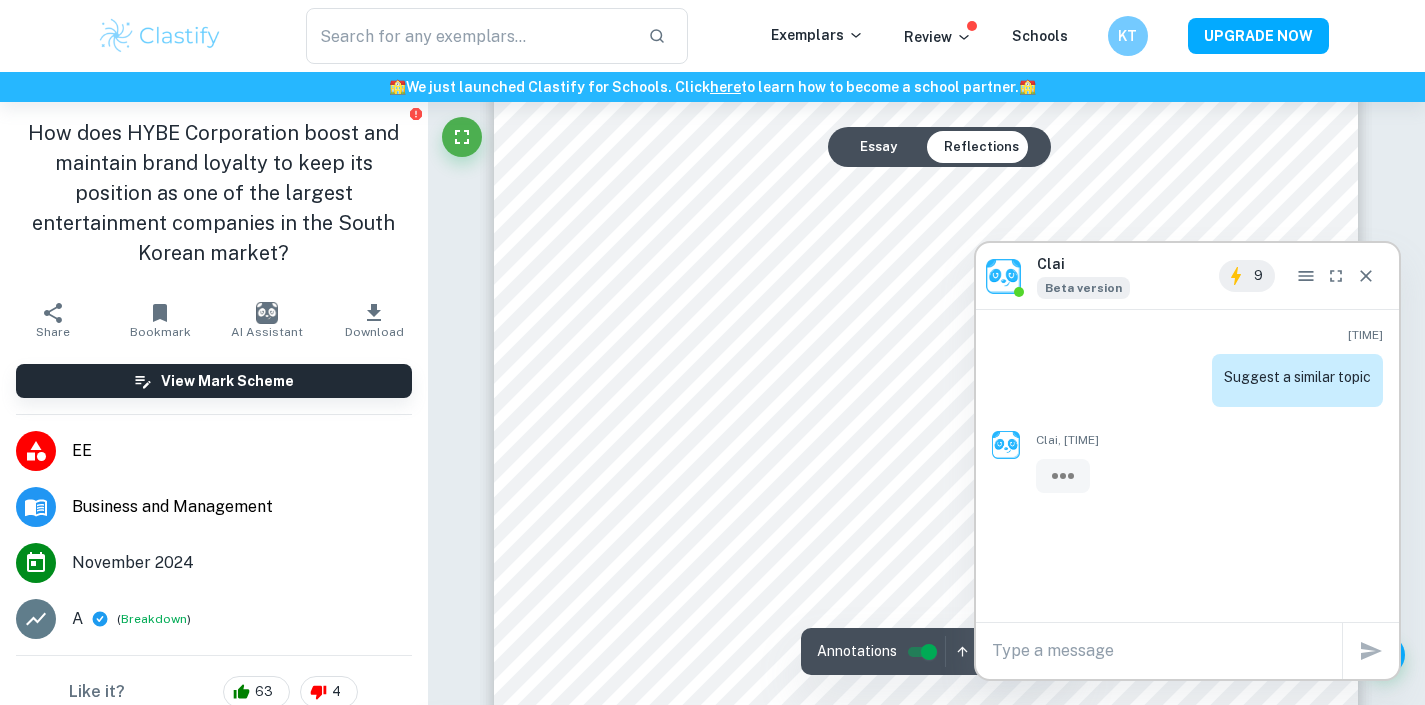 type on "1" 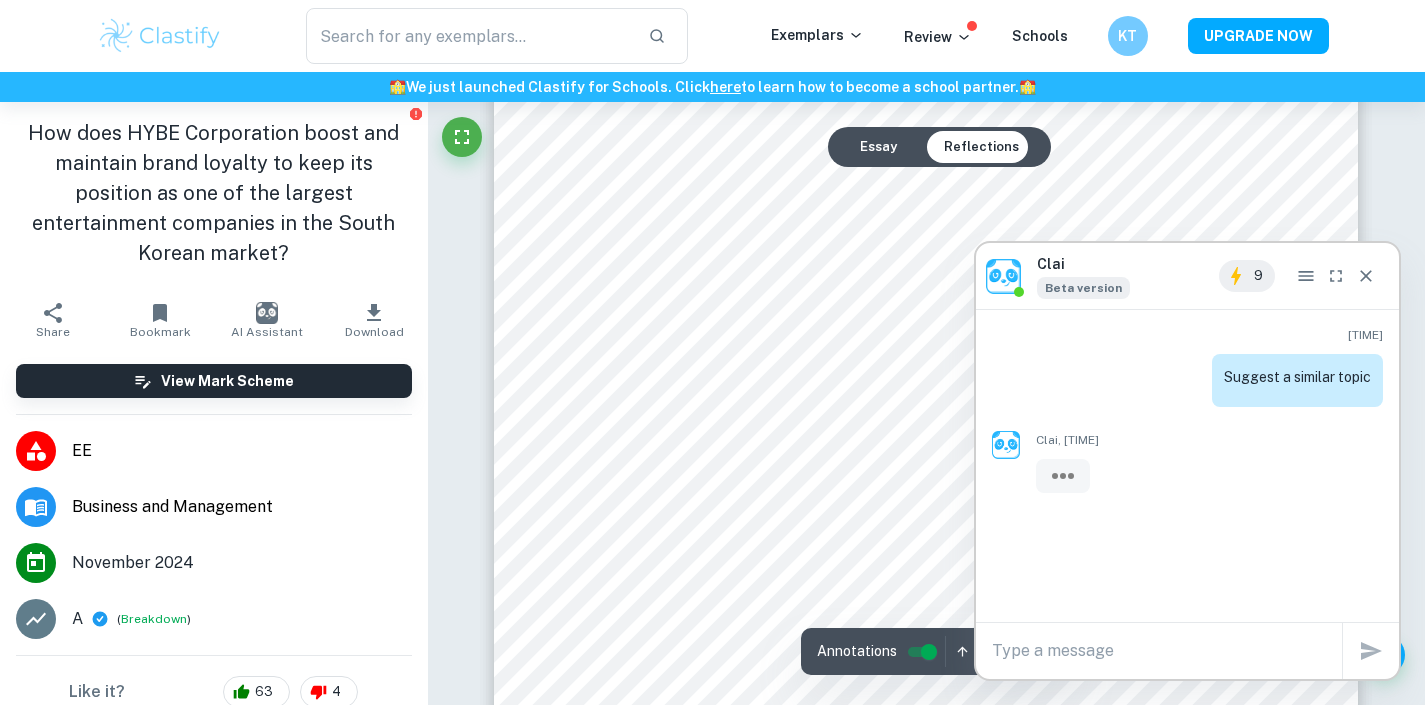 scroll, scrollTop: 0, scrollLeft: 0, axis: both 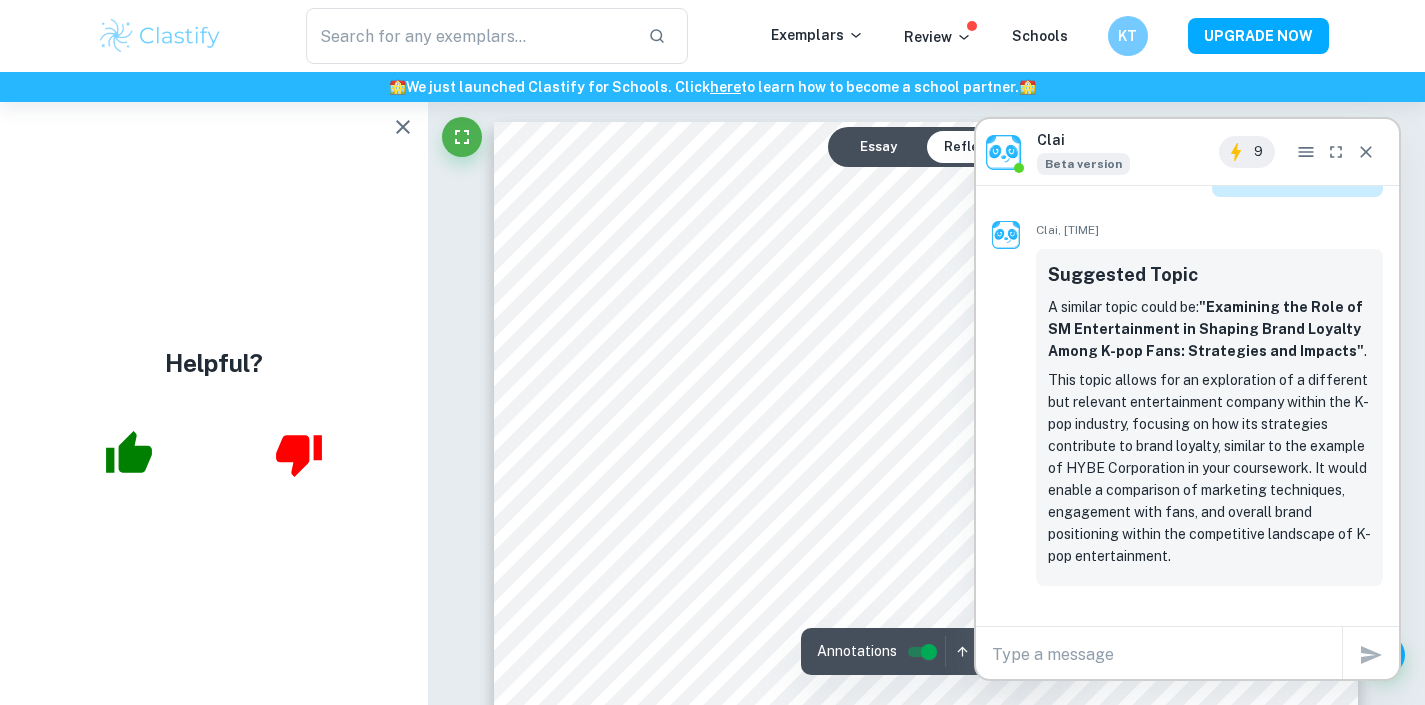 click 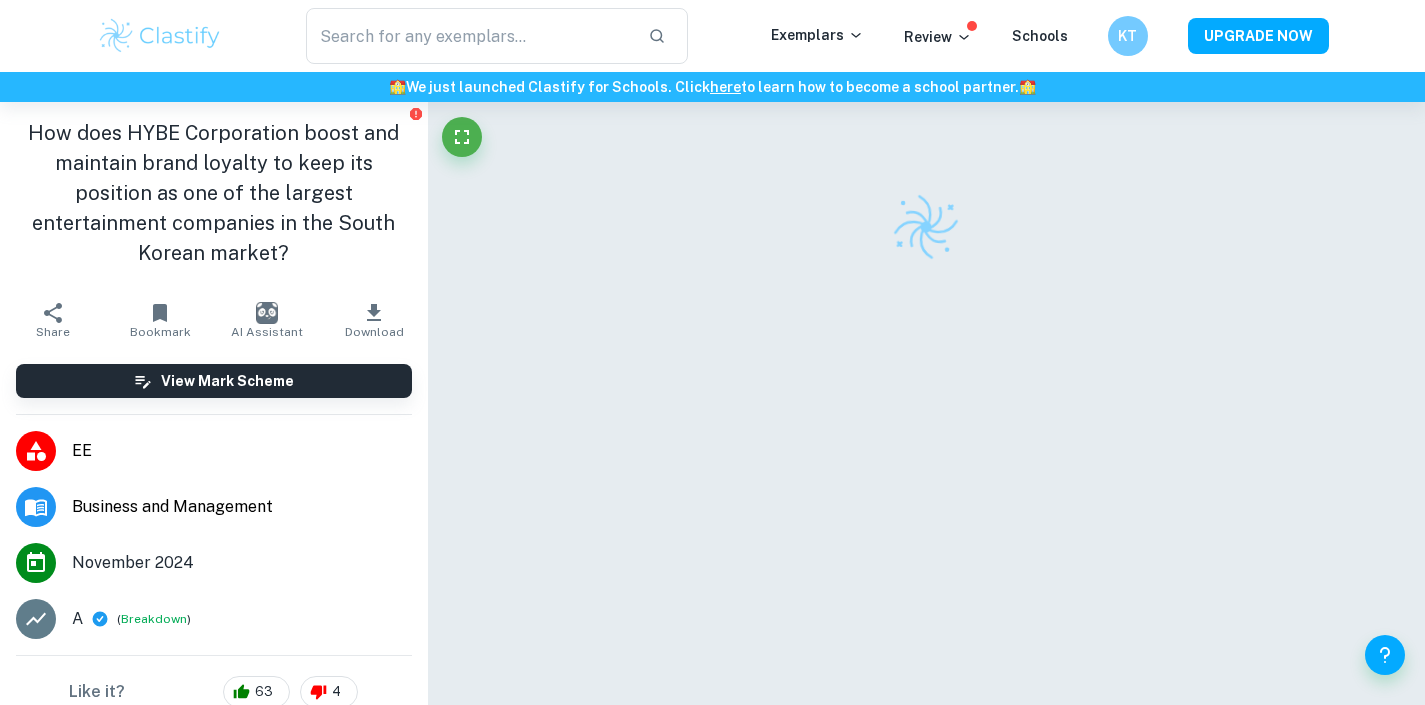 scroll, scrollTop: 0, scrollLeft: 0, axis: both 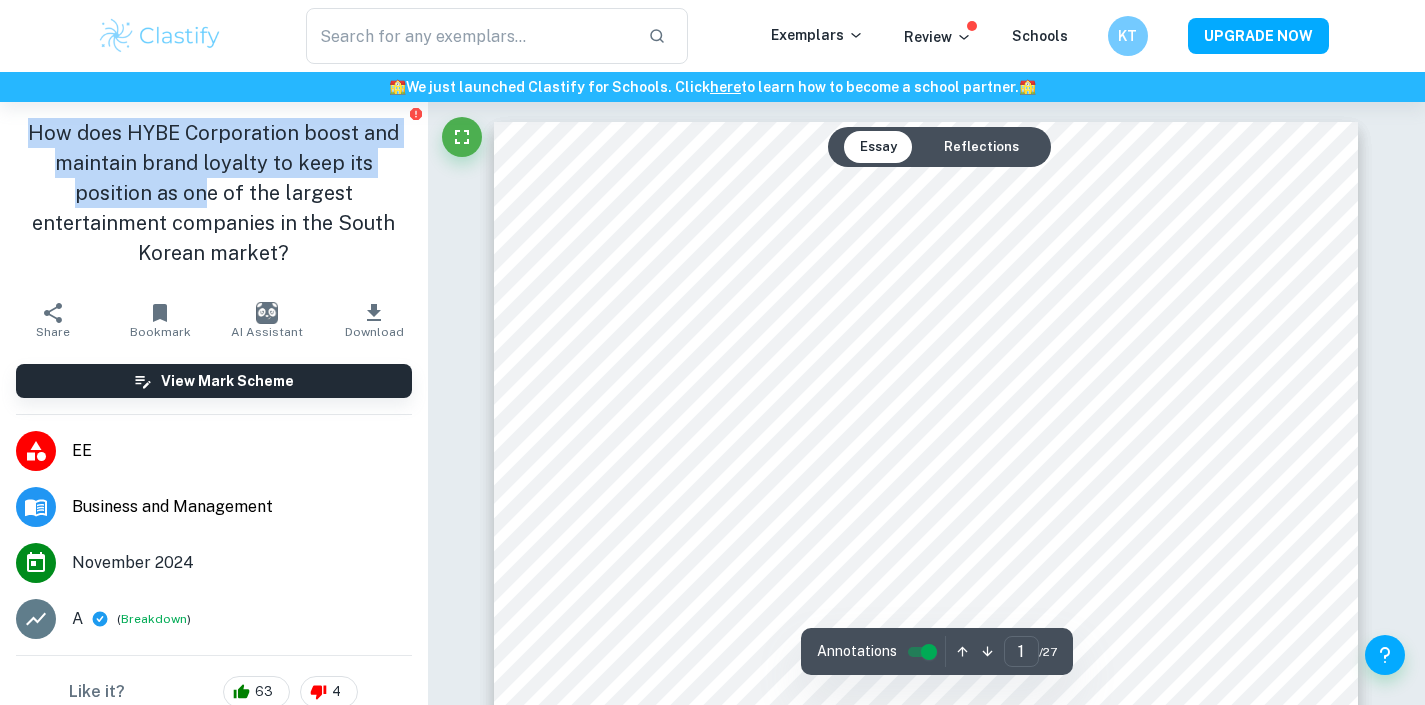drag, startPoint x: 111, startPoint y: 154, endPoint x: 197, endPoint y: 189, distance: 92.84934 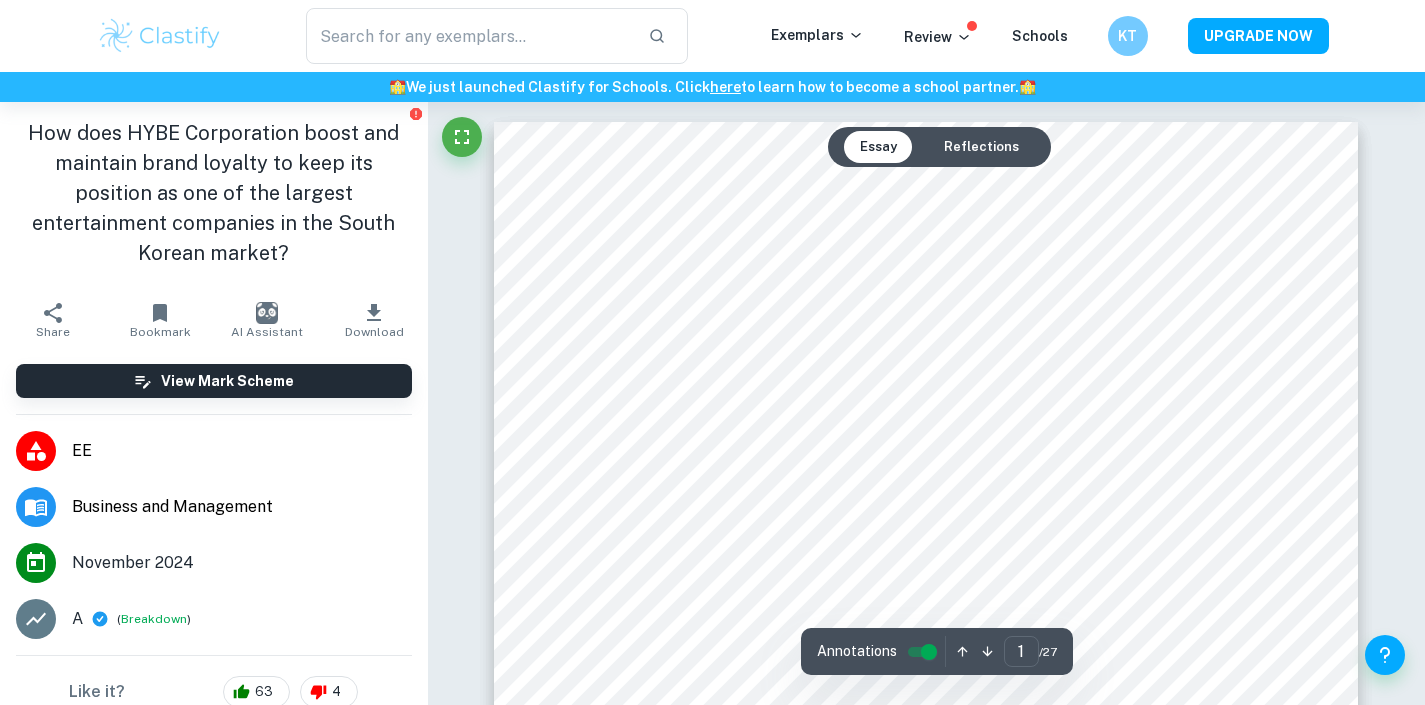 click on "How does HYBE Corporation boost and maintain brand loyalty to keep its position as one of the largest entertainment companies in the South Korean market?" at bounding box center [214, 193] 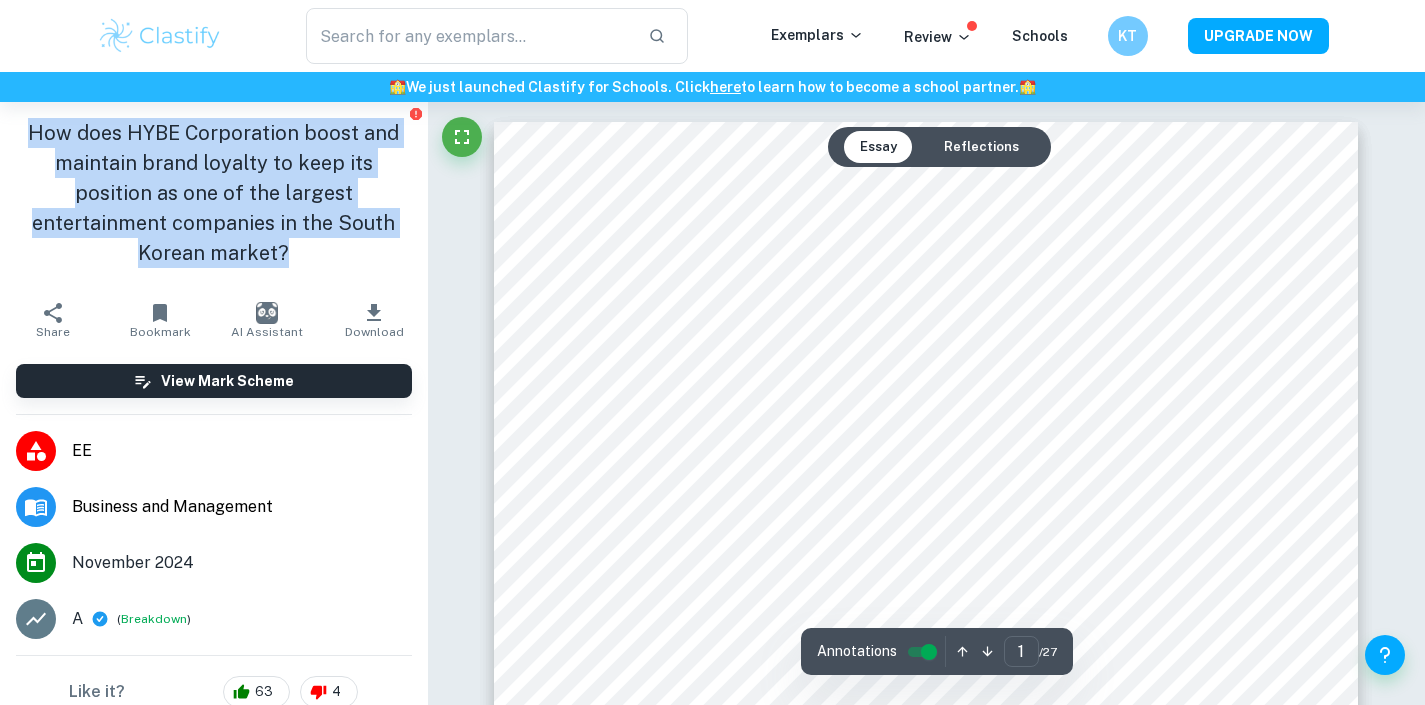 drag, startPoint x: 279, startPoint y: 259, endPoint x: 21, endPoint y: 123, distance: 291.65048 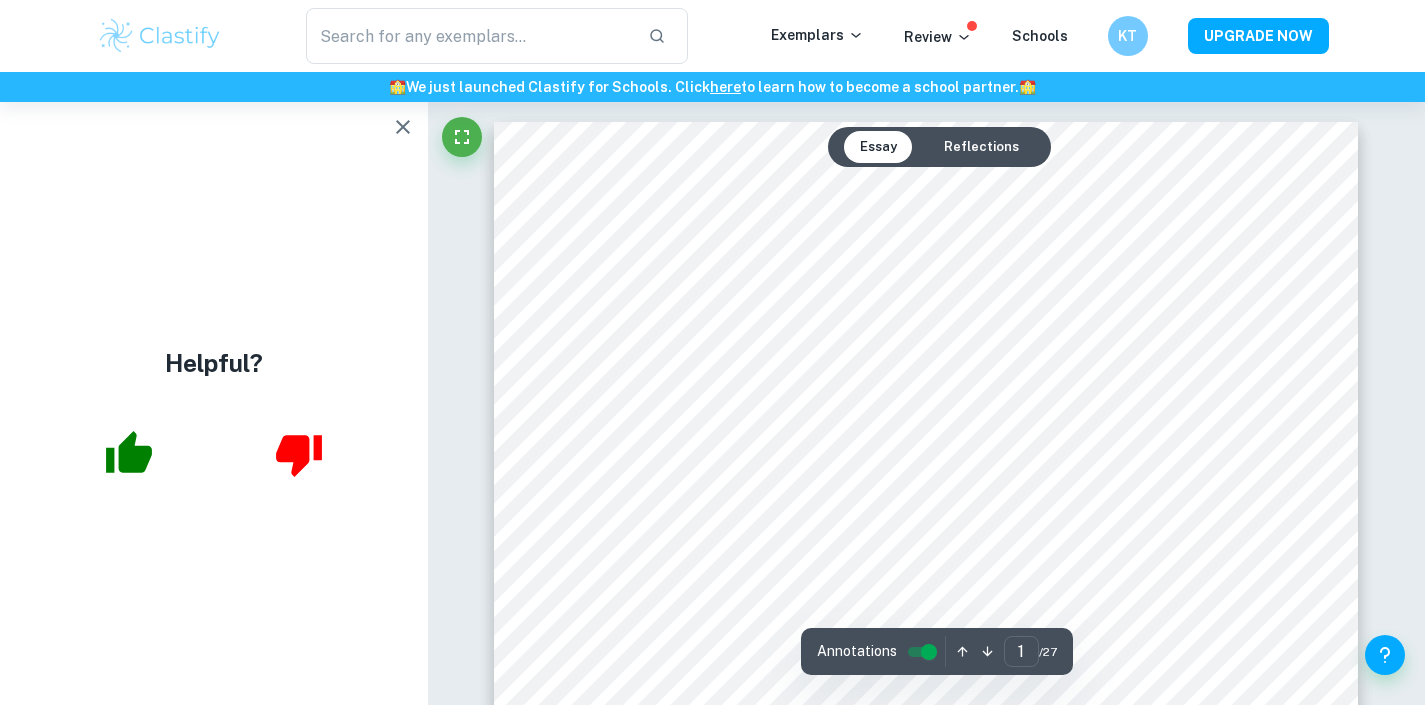 click 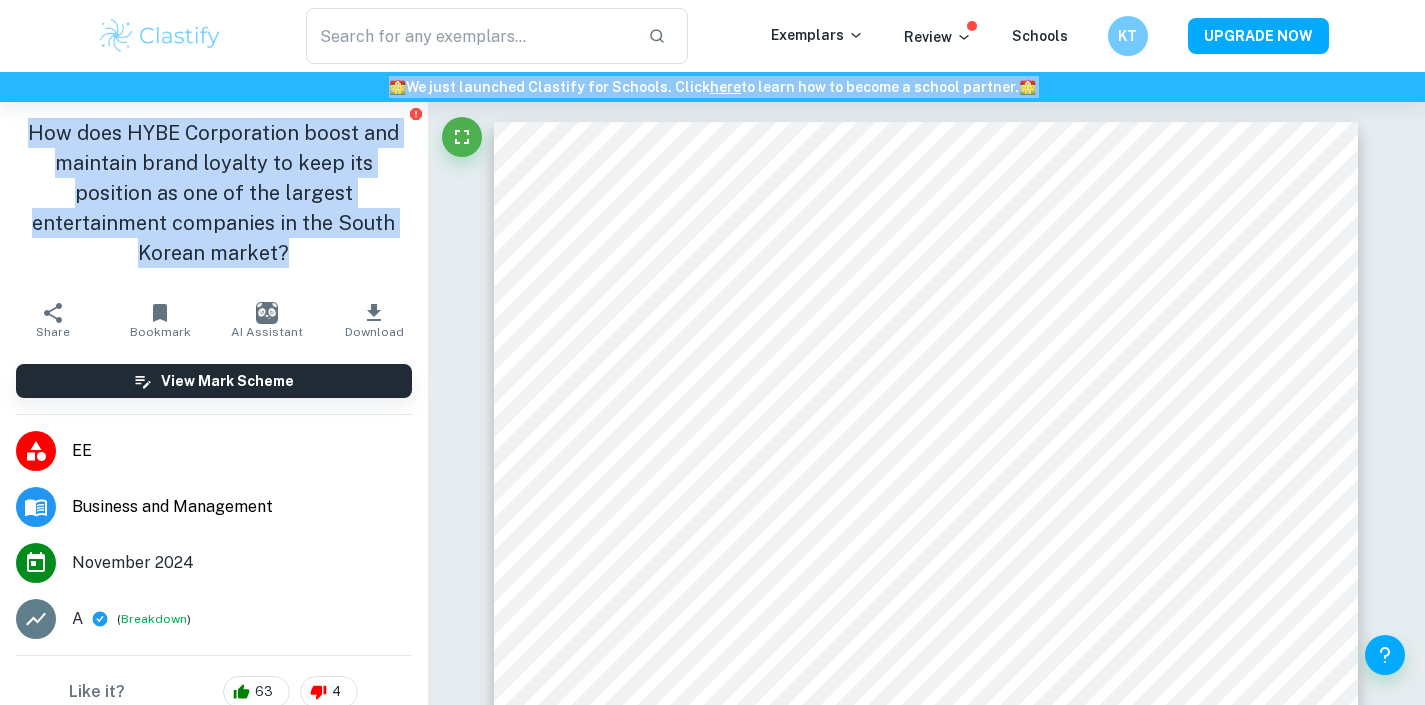 drag, startPoint x: 284, startPoint y: 247, endPoint x: 0, endPoint y: 89, distance: 324.9923 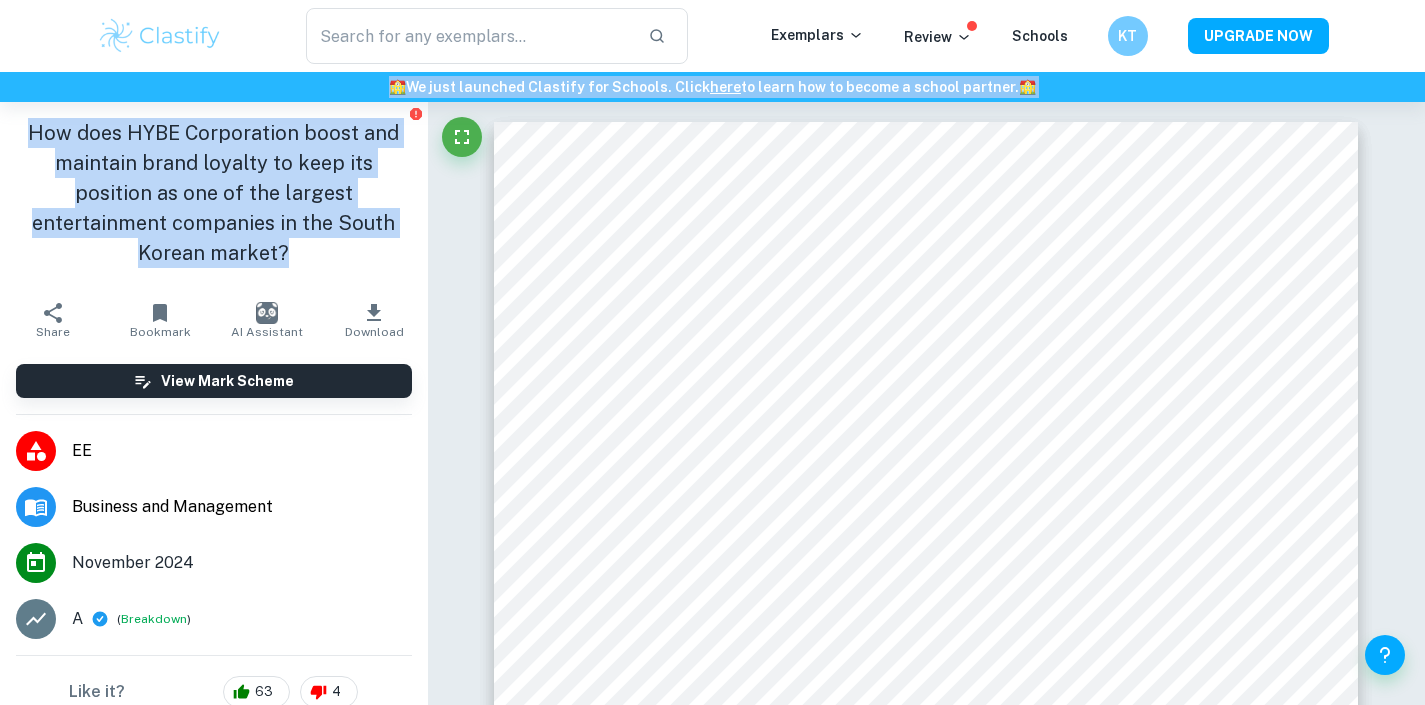 click on "​ Exemplars Review Schools KT UPGRADE NOW   🏫  We just launched Clastify for Schools. Click  here  to learn how to become a school partner.  🏫 How does HYBE Corporation boost and maintain brand loyalty to keep its position as one of the largest entertainment companies in the South Korean market? Share Bookmark AI Assistant Download   View Mark Scheme EE Business and Management November 2024 A ( Breakdown ) Like it? 63 4 Examiner's summary Criterion A   [ 5 / 6 ]: Expand Criterion B   [ 6 / 6 ]: Expand   Criterion C   [ 0 / 0 ]: Lorem ipsum dolor sit amet, consectetur adipiscing elit. Quisque erat felis, sagittis a orci sit amet, molestie auctor nibh. Sed suscipit molestie quam non lobortis. Pellentesque eu ultricies metus. Expand Criterion D   [ 0 / 0 ]: Lorem ipsum dolor sit amet, consectetur adipiscing elit. Quisque erat felis, sagittis a orci sit amet, molestie auctor nibh. Sed suscipit molestie quam non lobortis. Pellentesque eu ultricies metus. Expand Criterion E   [ 0 / 0 ]: Expand View Plans" at bounding box center (712, 16593) 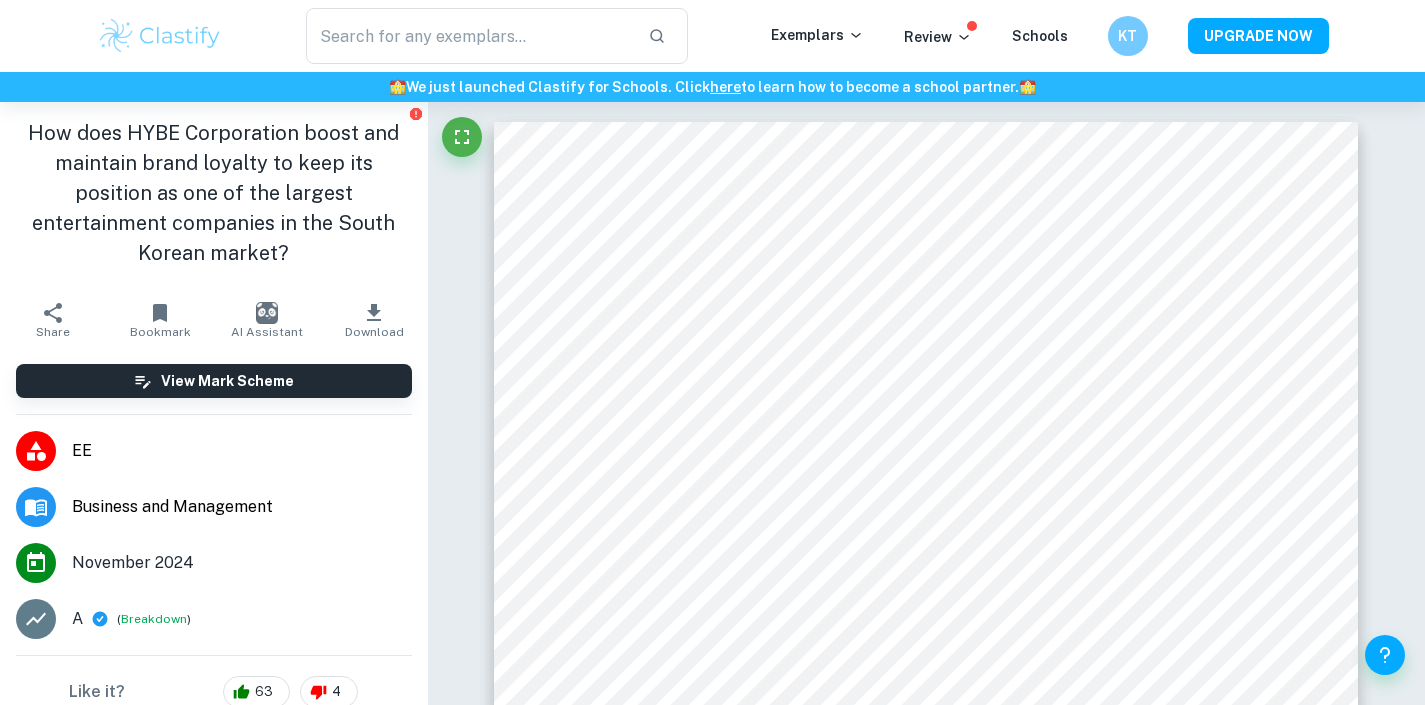 click on "How does HYBE Corporation boost and maintain brand loyalty to keep its position as one of the largest entertainment companies in the South Korean market?" at bounding box center [214, 193] 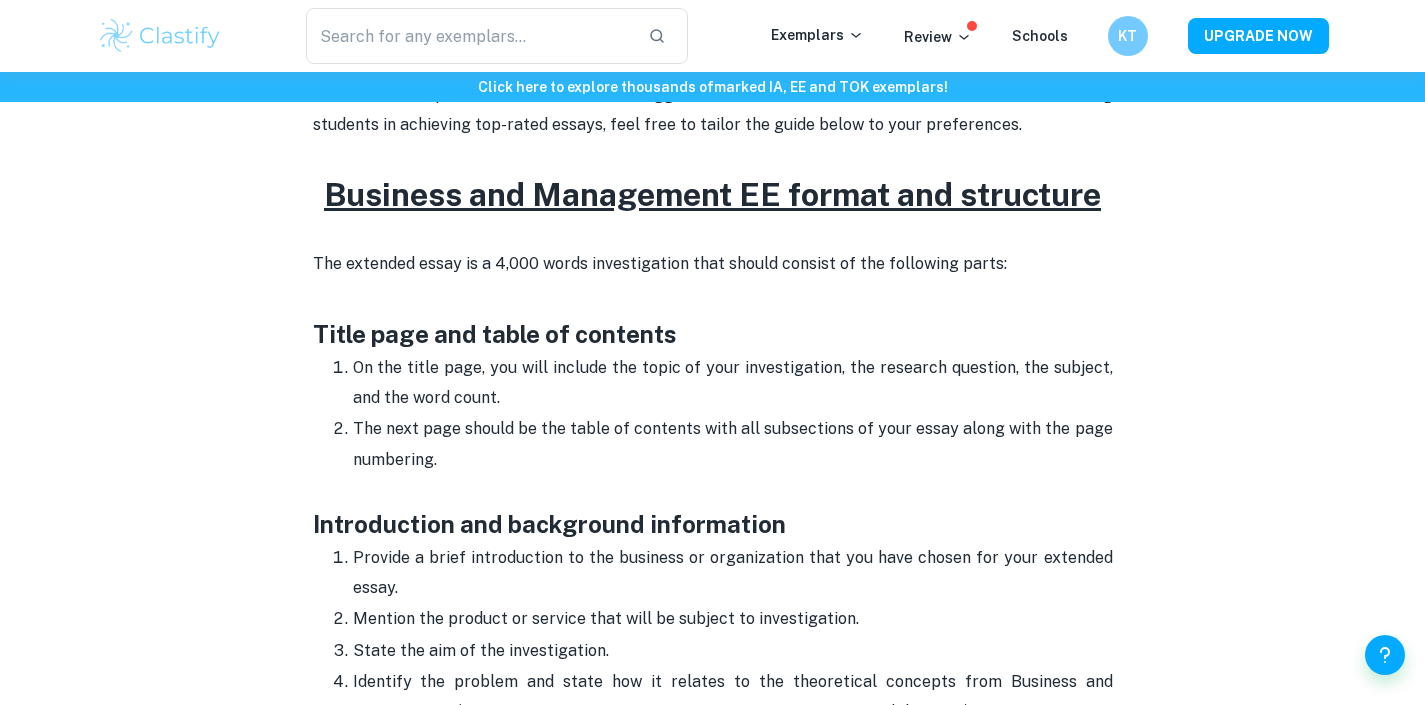 scroll, scrollTop: 933, scrollLeft: 0, axis: vertical 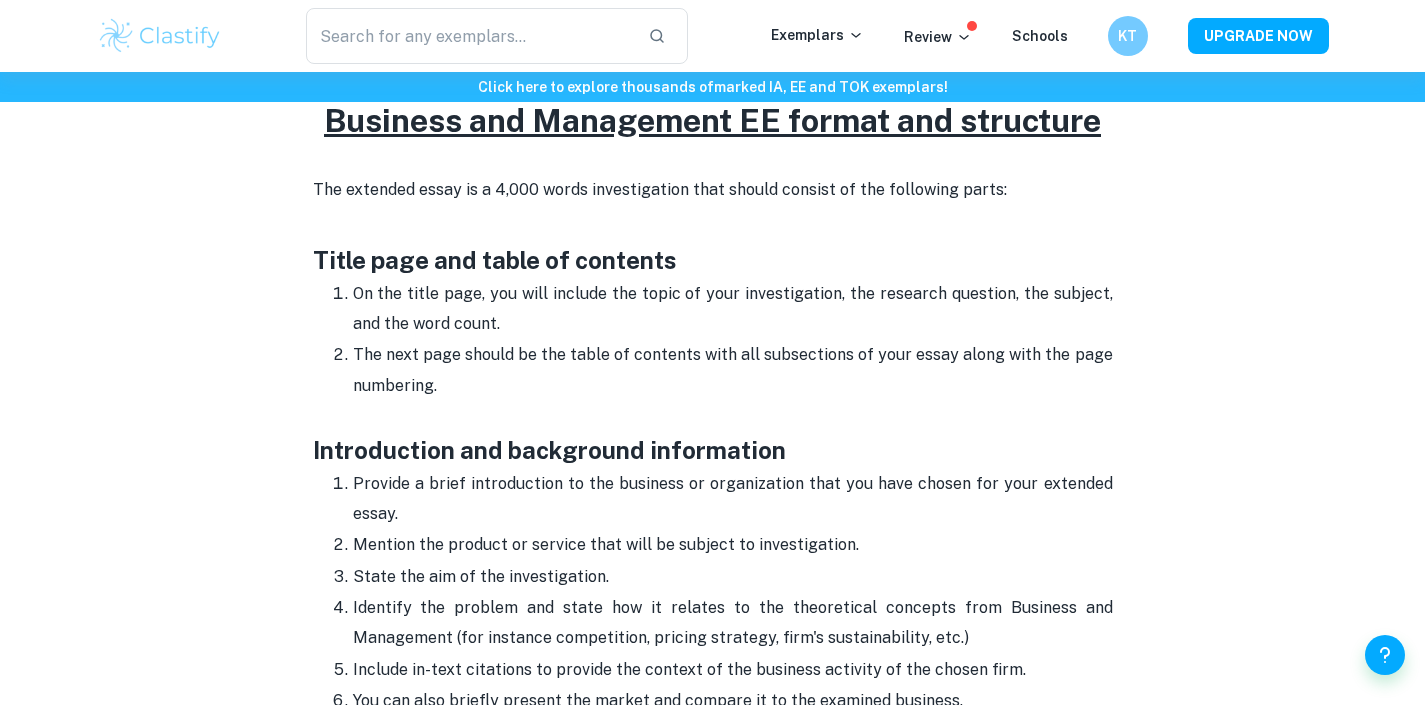 drag, startPoint x: 308, startPoint y: 245, endPoint x: 506, endPoint y: 383, distance: 241.34622 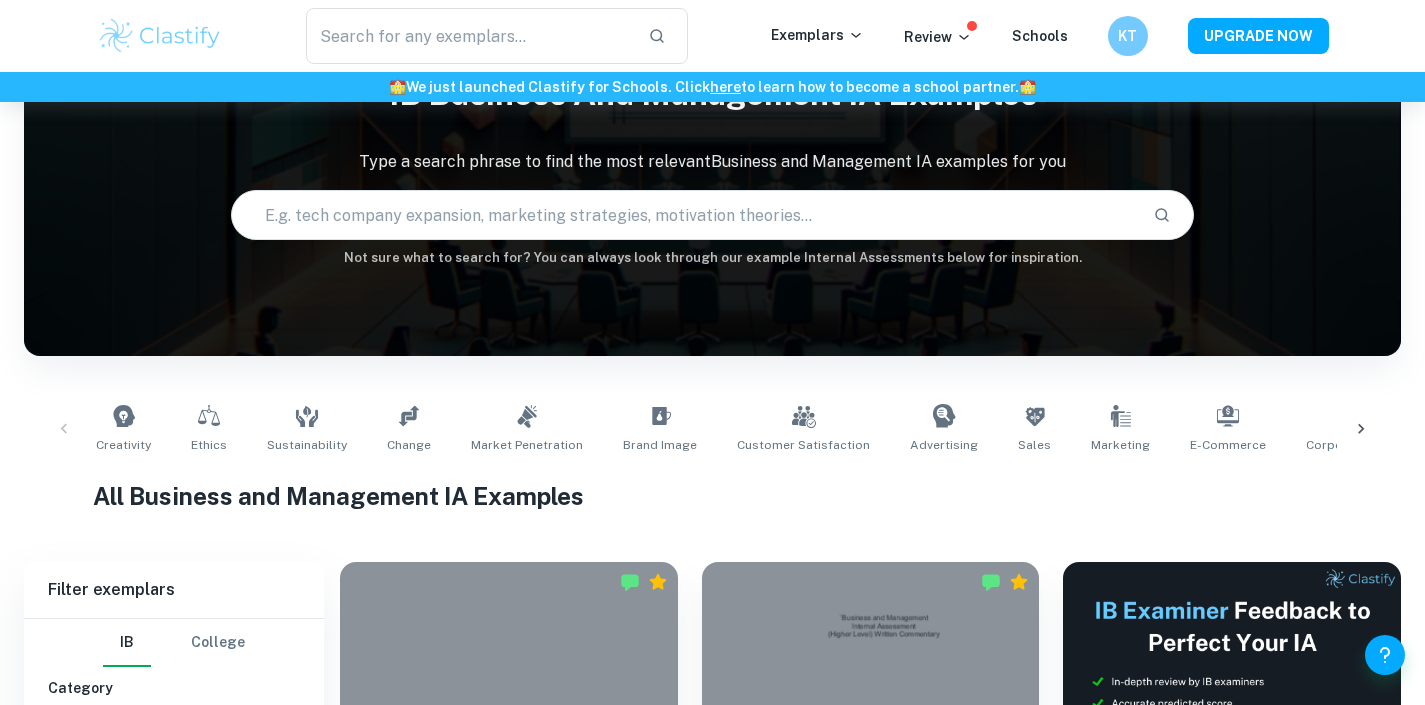 scroll, scrollTop: 127, scrollLeft: 0, axis: vertical 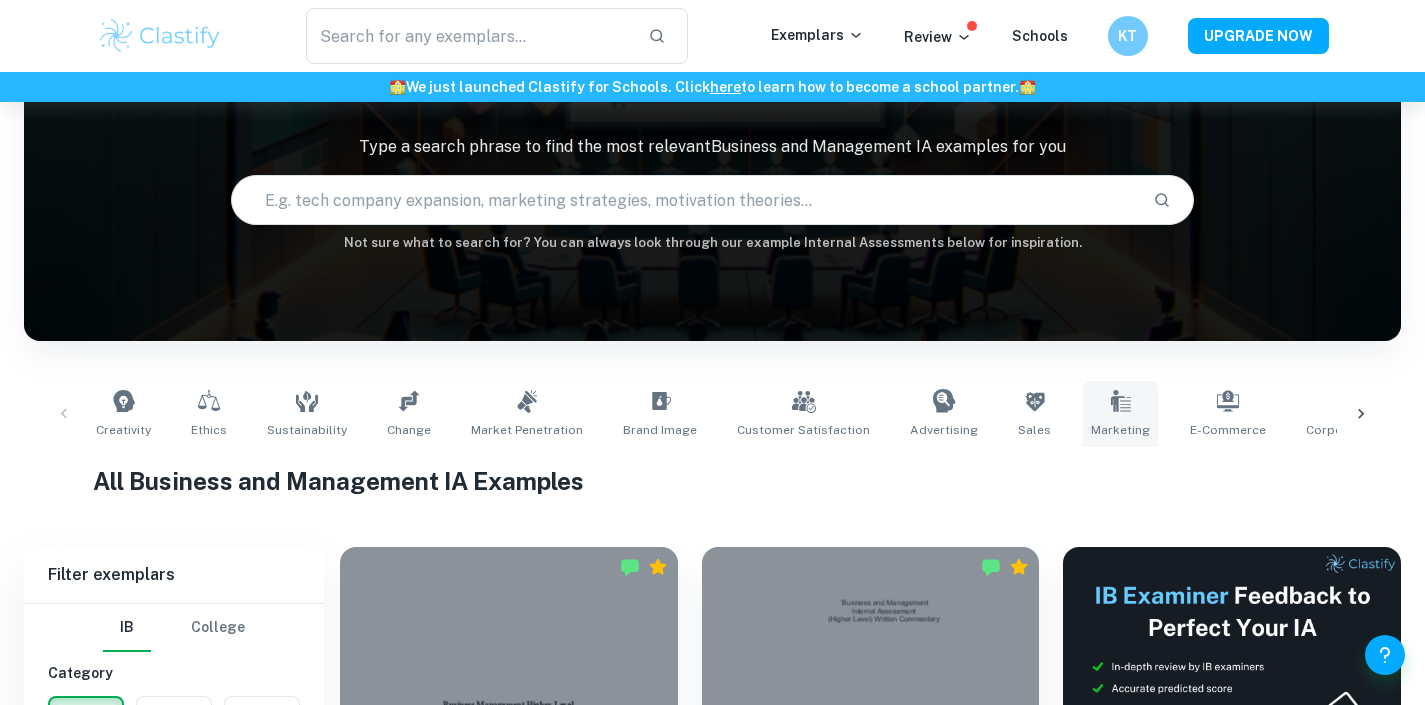 click on "Marketing" at bounding box center [1120, 414] 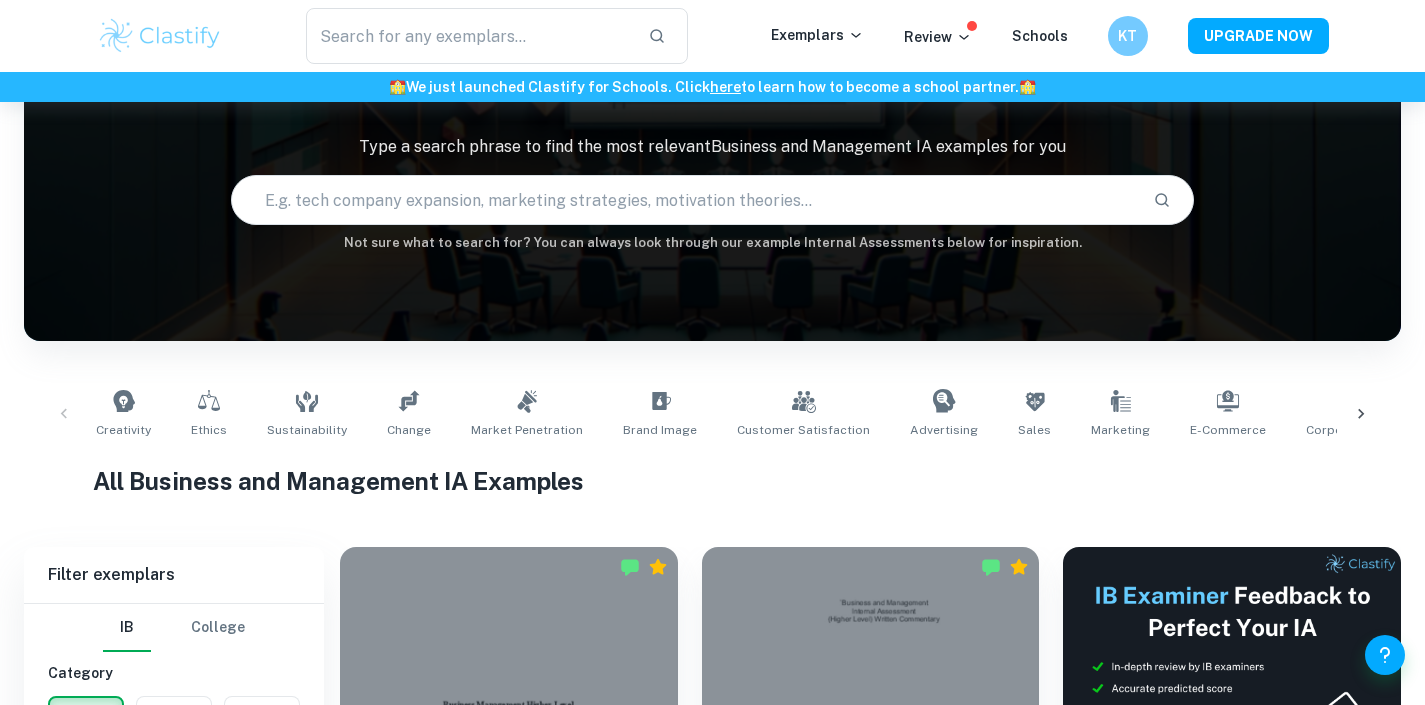 type on "Marketing" 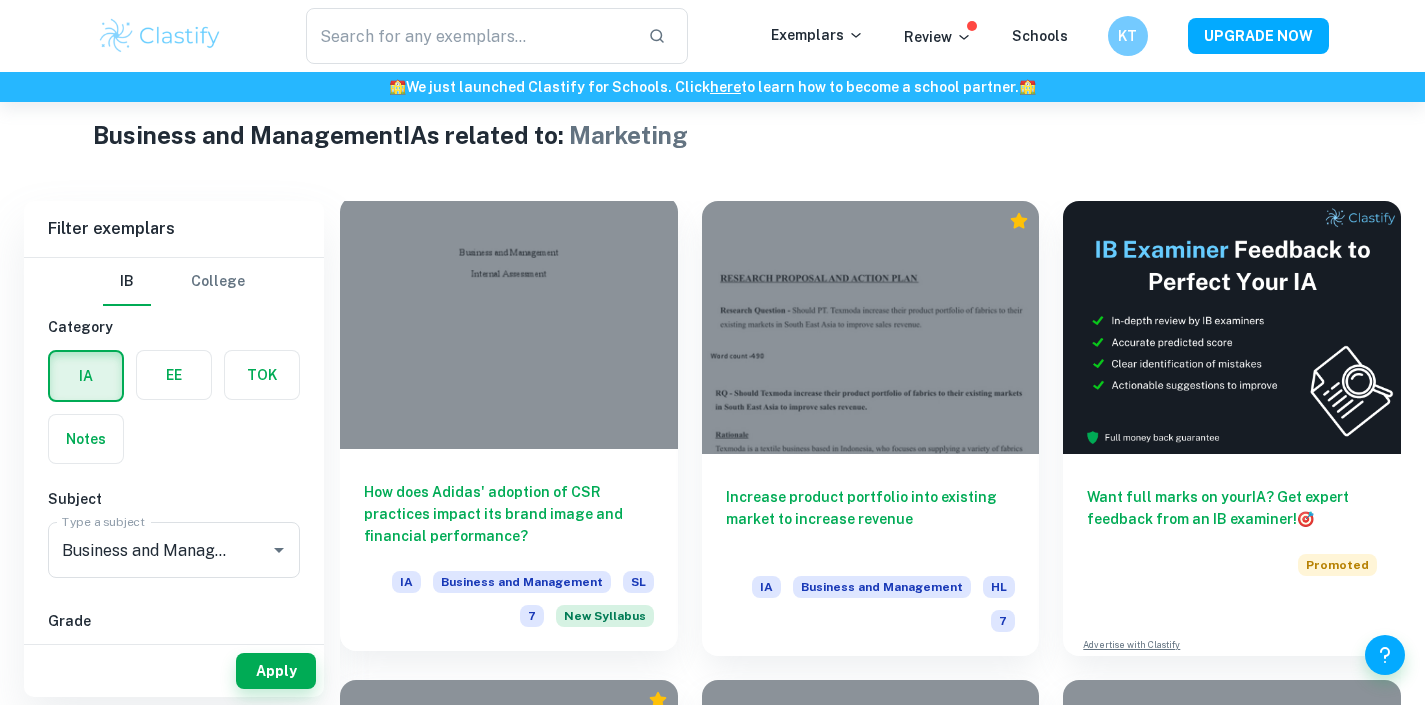 scroll, scrollTop: 475, scrollLeft: 0, axis: vertical 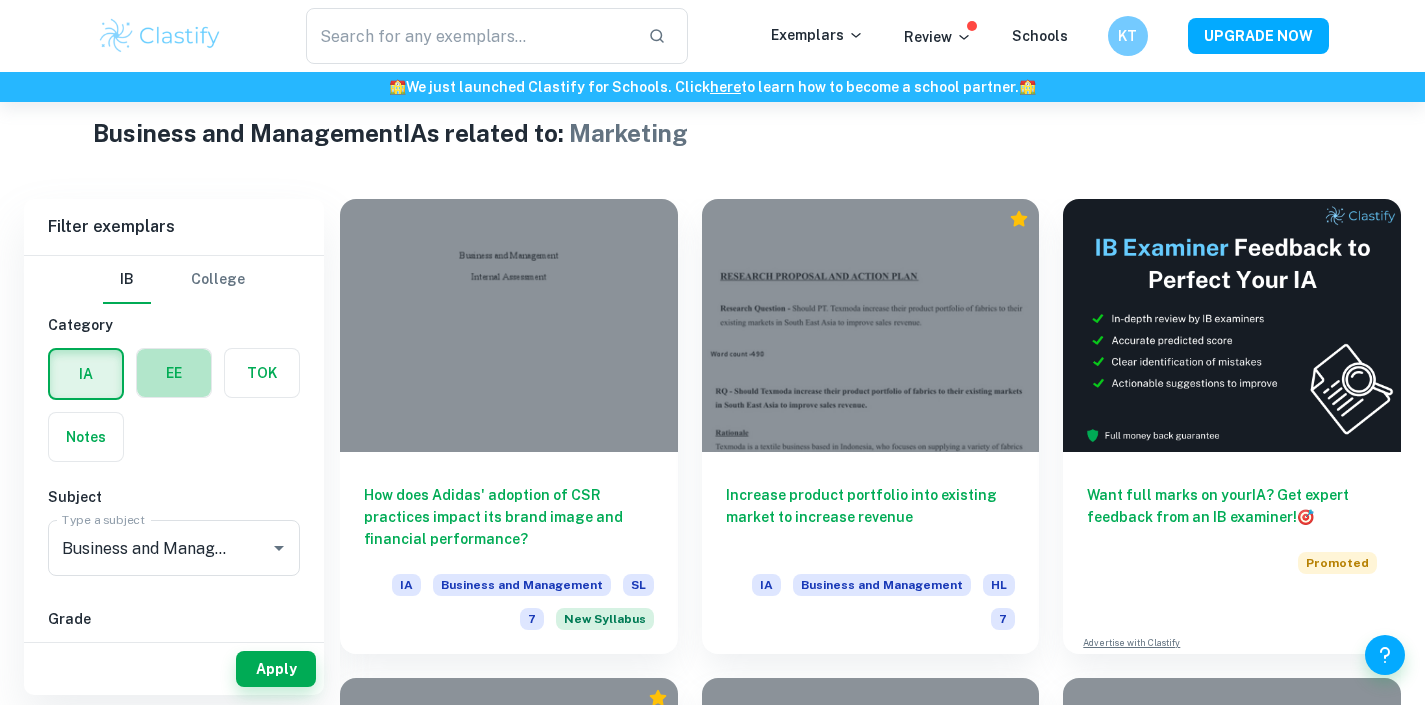 click at bounding box center (174, 373) 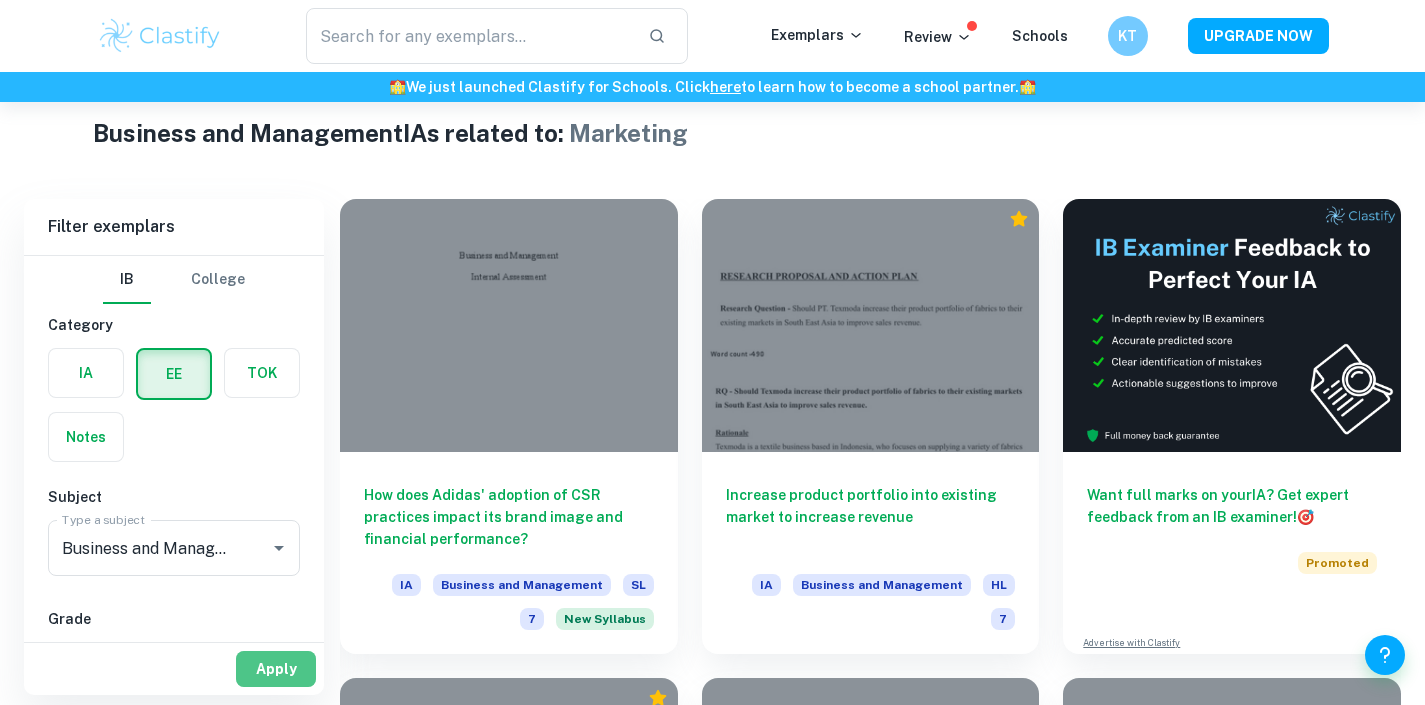 click on "Apply" at bounding box center (276, 669) 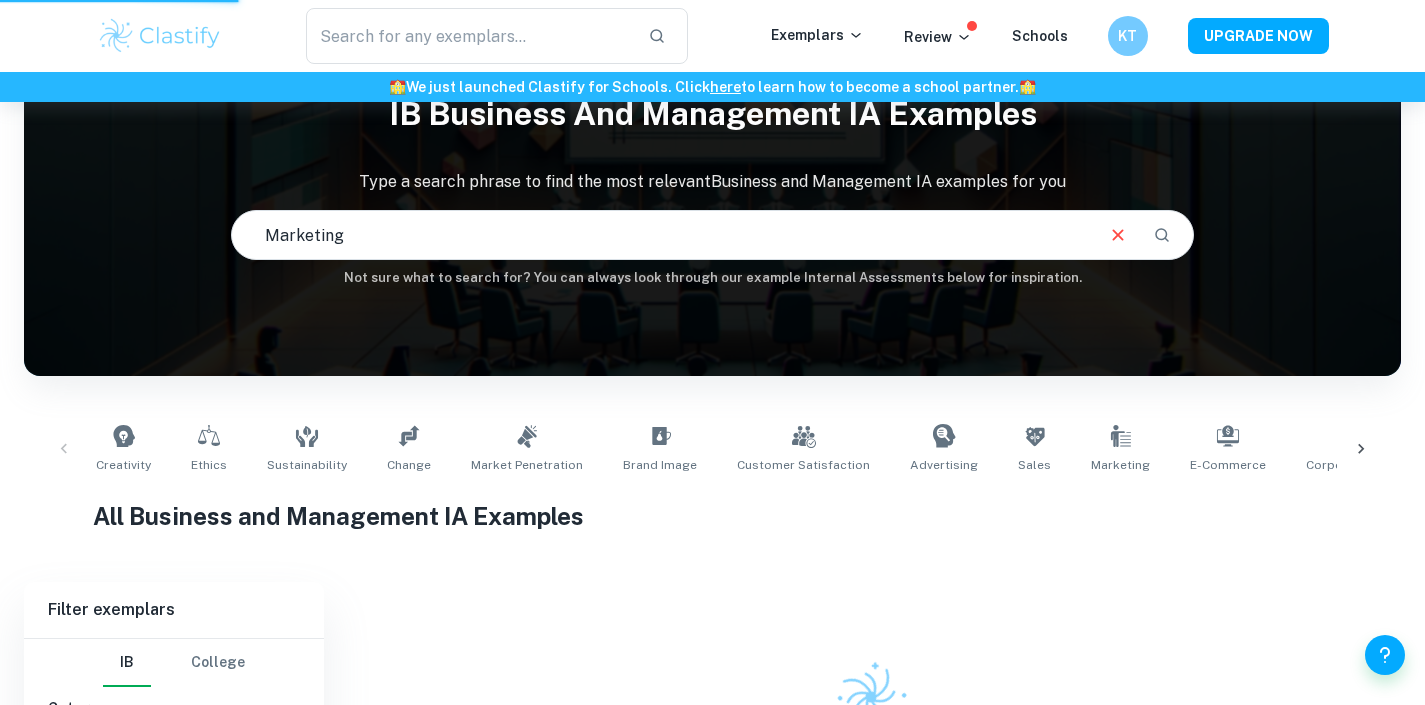 scroll, scrollTop: 269, scrollLeft: 0, axis: vertical 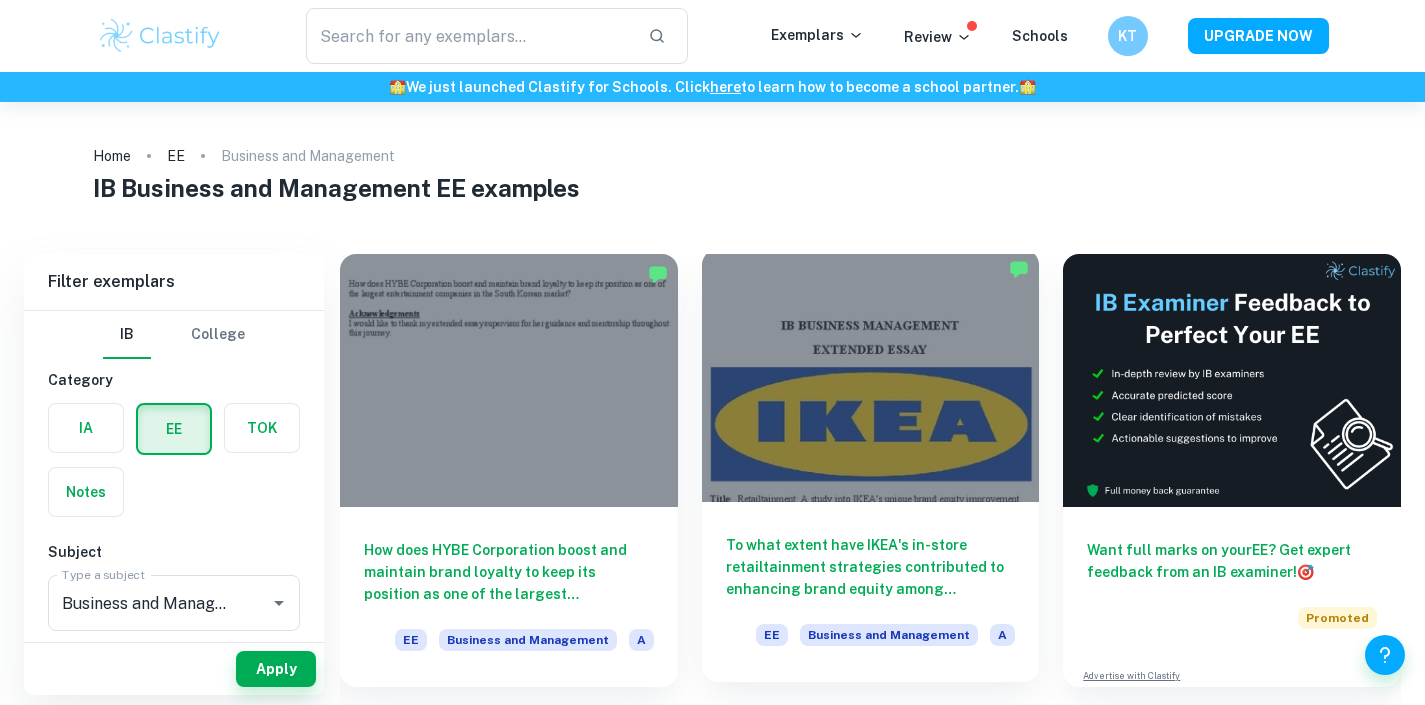 click on "To what extent have IKEA's in-store retailtainment strategies contributed to enhancing brand equity among consumers primarily in the United States?" at bounding box center (871, 567) 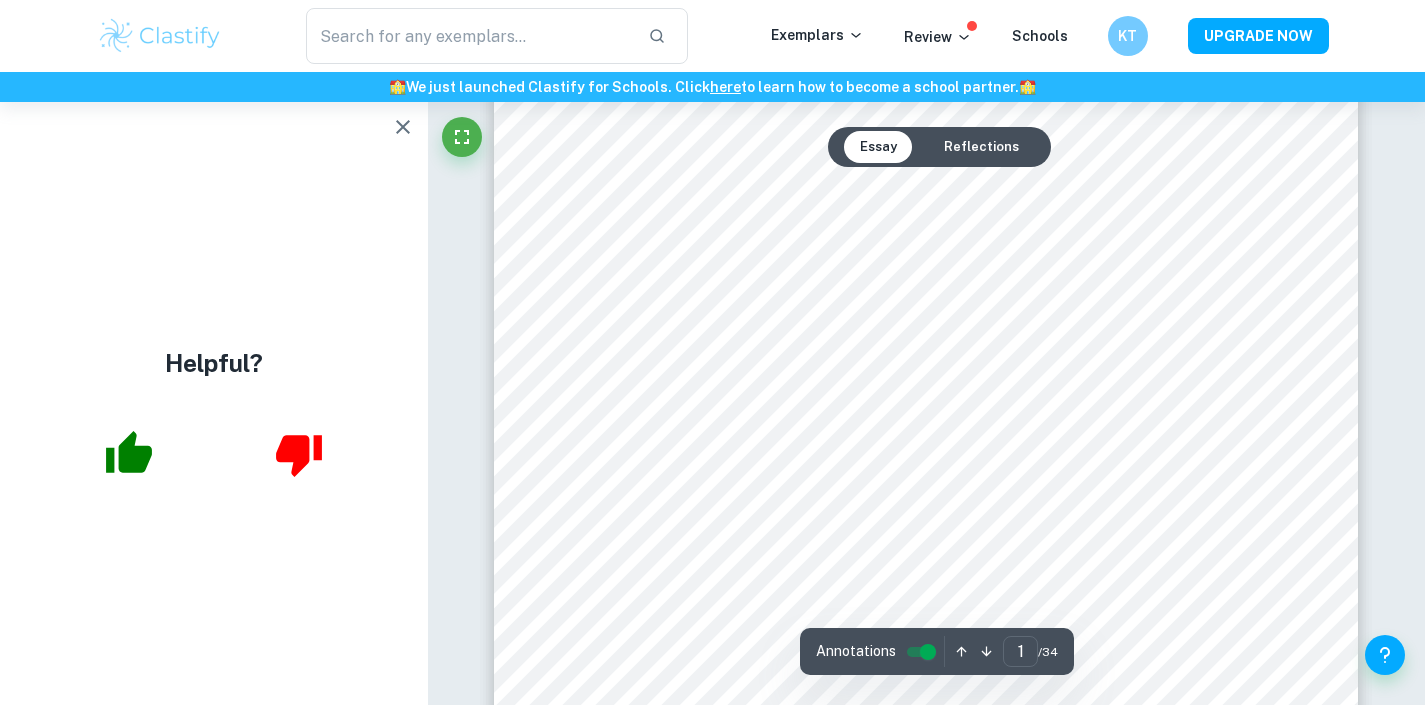 scroll, scrollTop: 259, scrollLeft: 0, axis: vertical 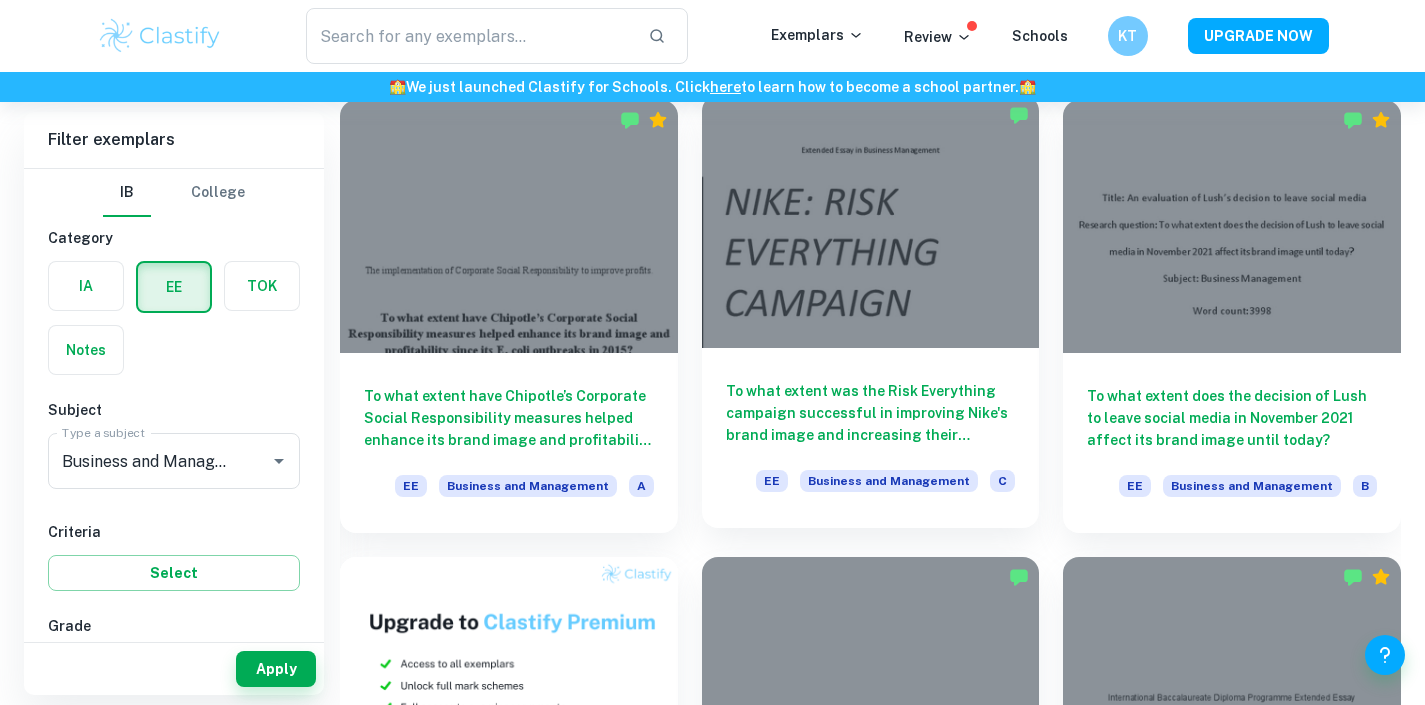 click on "To what extent was the Risk Everything campaign successful in improving Nike's brand image and increasing their football sales in 2014?" at bounding box center (871, 413) 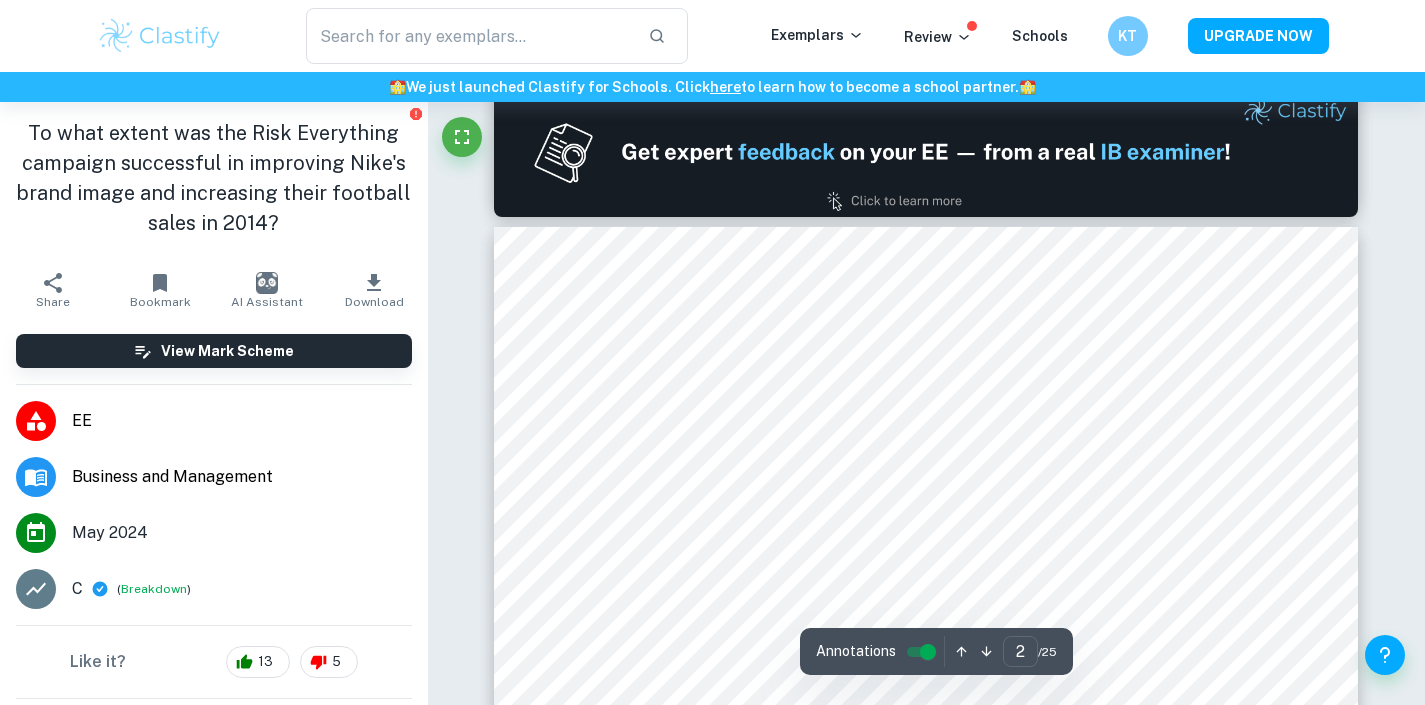 scroll, scrollTop: 873, scrollLeft: 0, axis: vertical 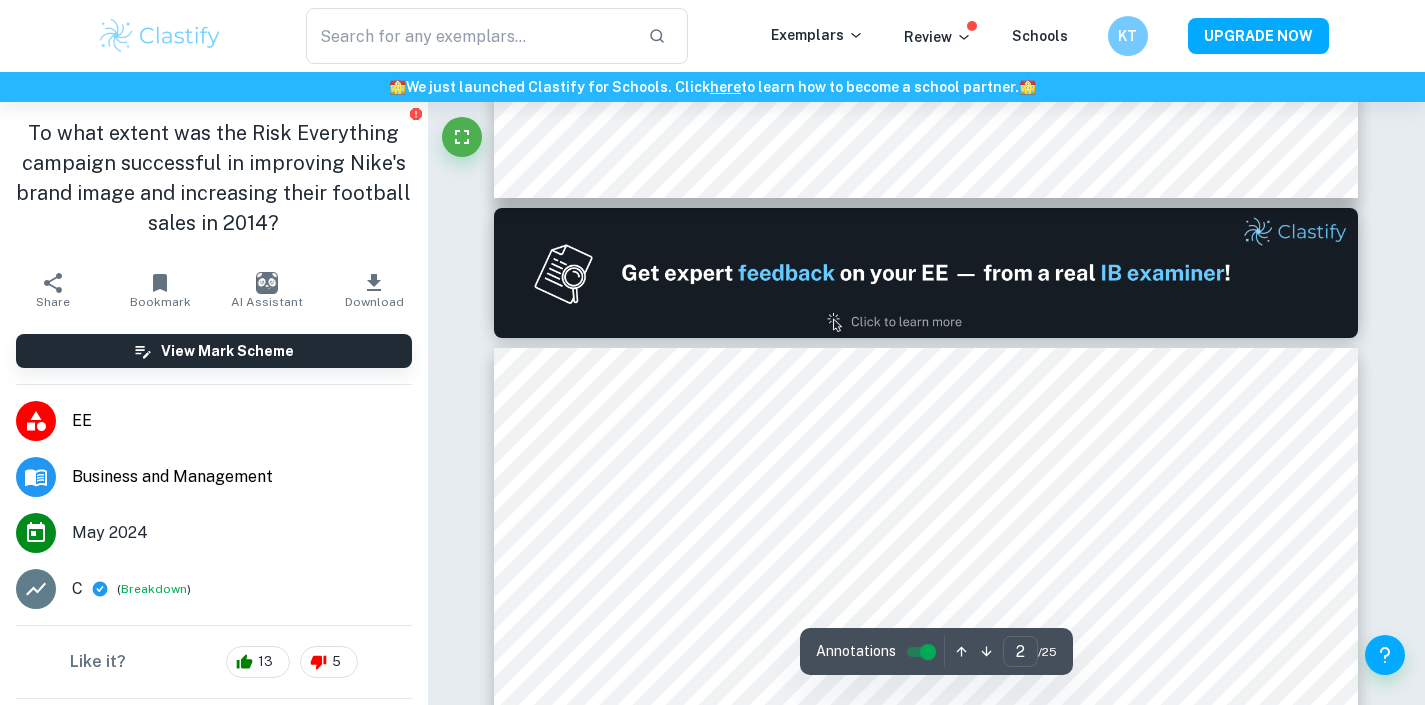 type on "1" 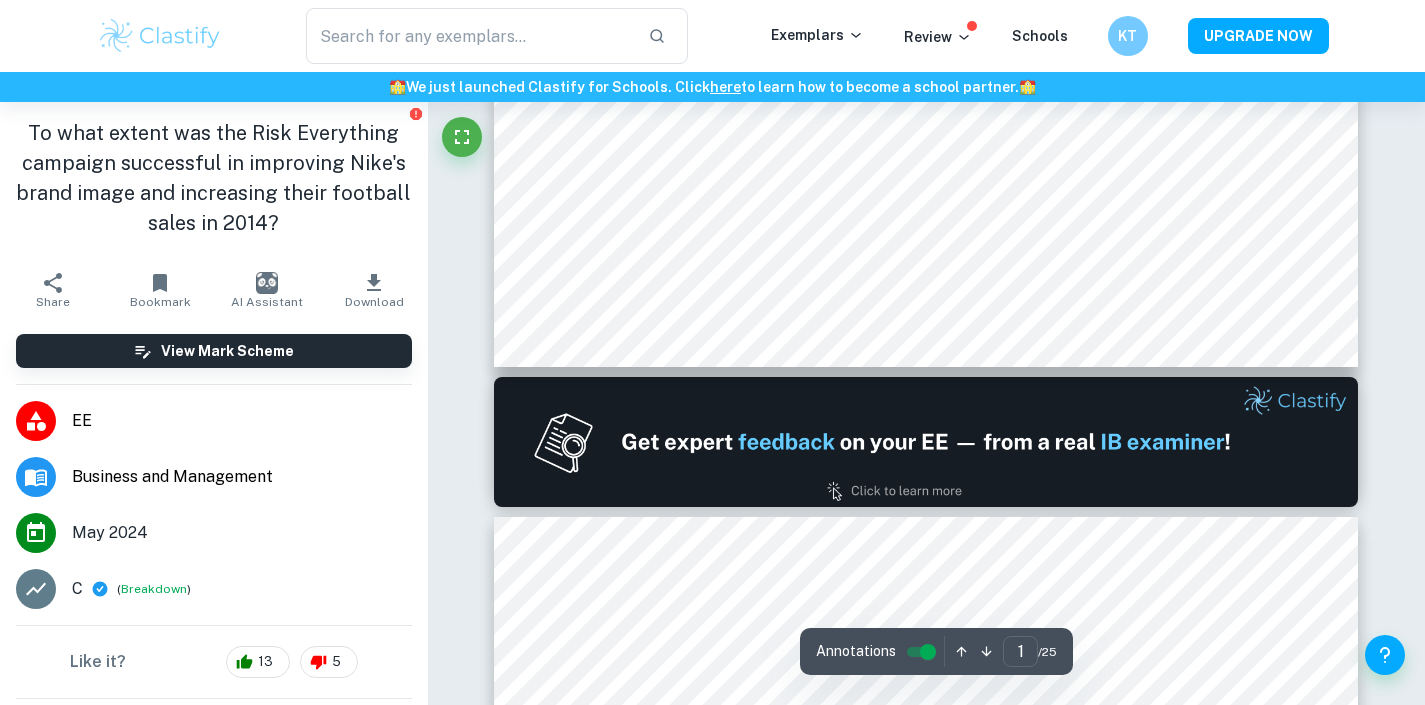 scroll, scrollTop: 0, scrollLeft: 0, axis: both 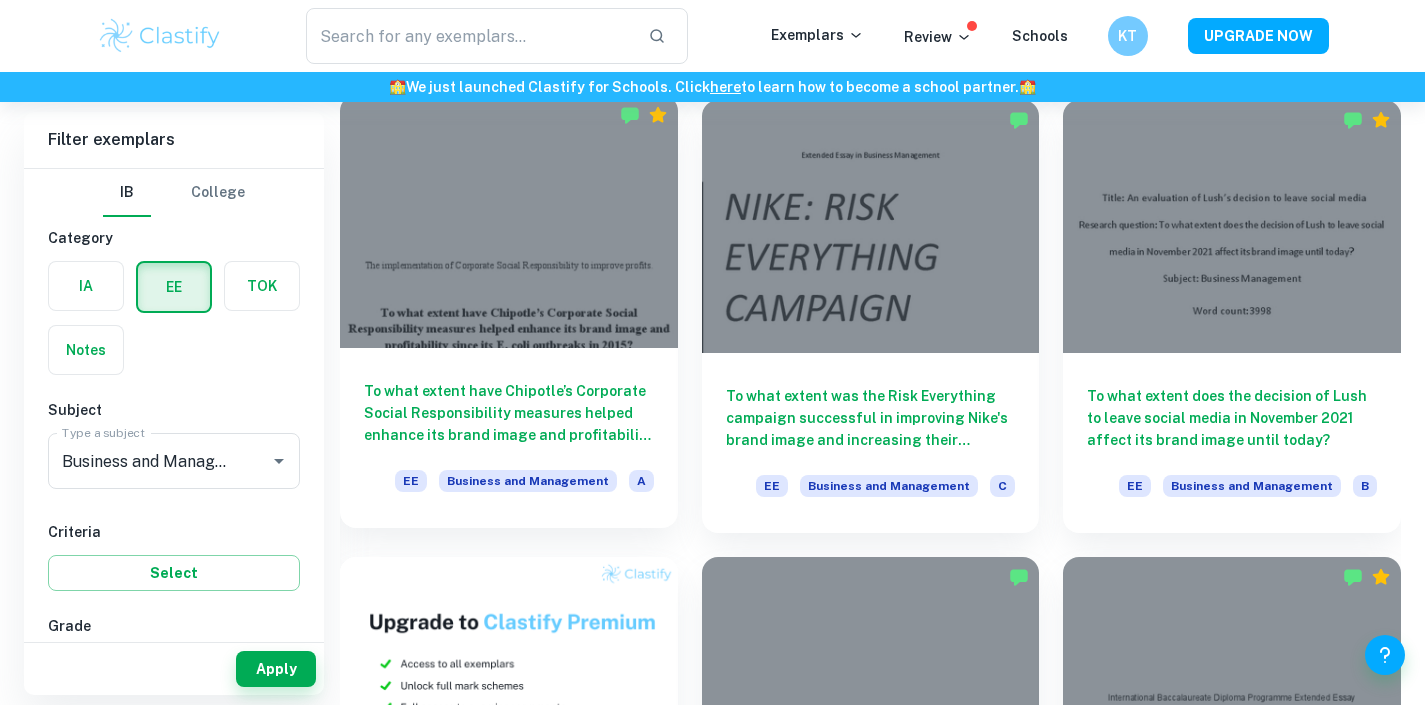 click on "To what extent have Chipotle’s Corporate Social Responsibility measures helped enhance its brand image and profitability since its E. coli outbreaks in 2015?" at bounding box center (509, 413) 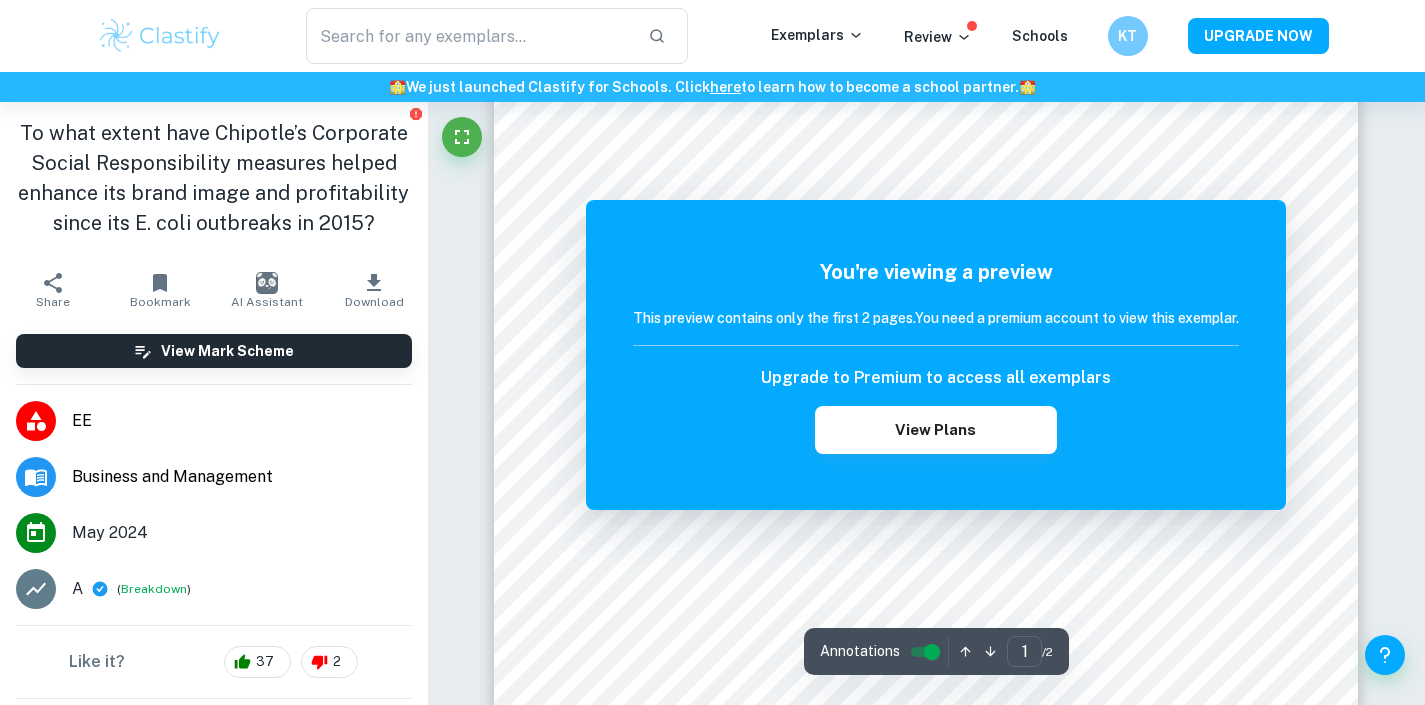 scroll, scrollTop: 0, scrollLeft: 0, axis: both 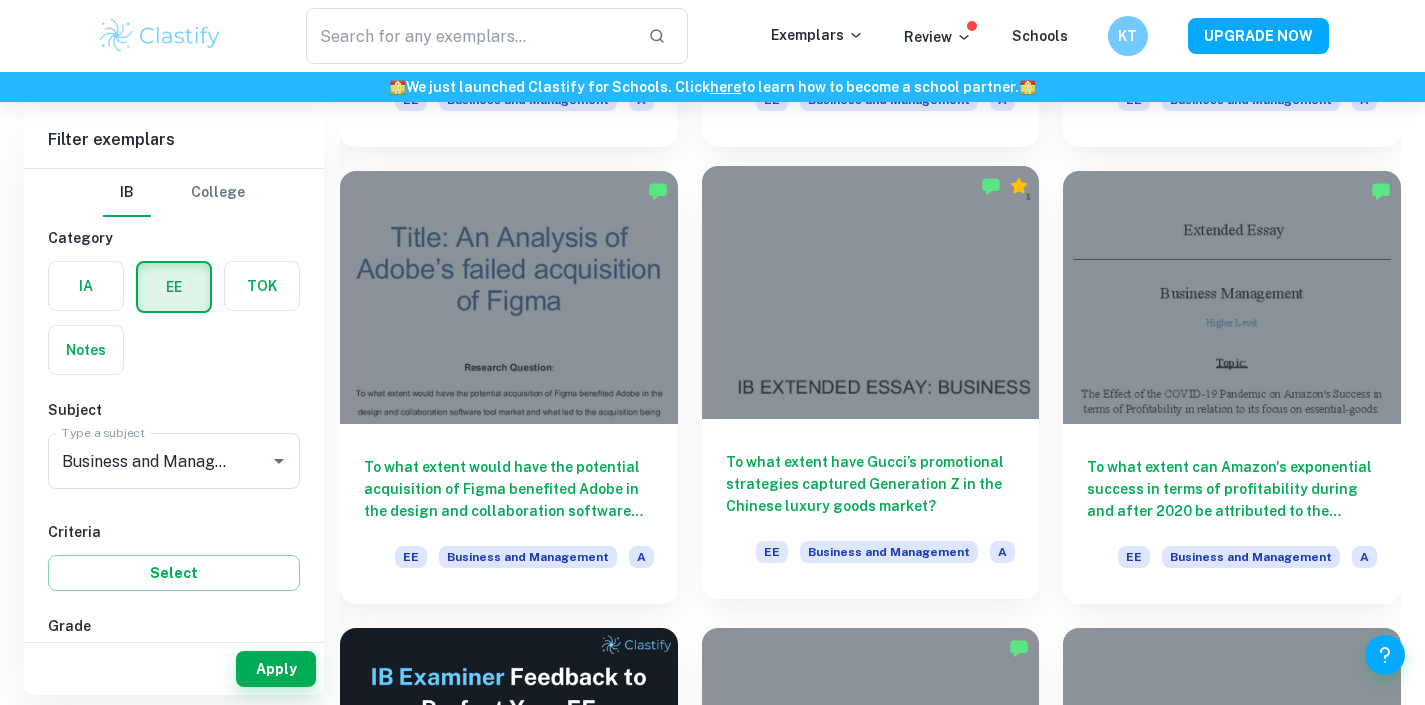 click on "To what extent have Gucci’s promotional strategies captured Generation Z in the Chinese luxury goods market?" at bounding box center [871, 484] 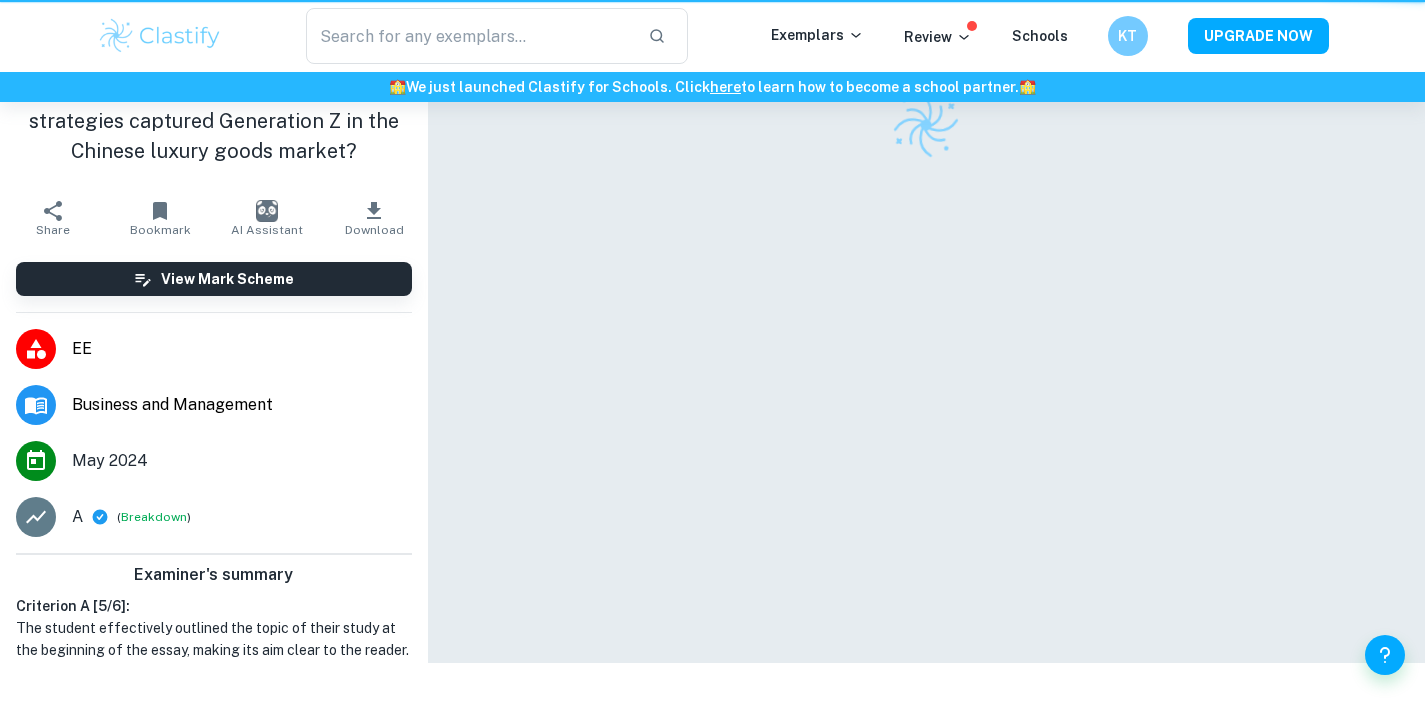 scroll, scrollTop: 0, scrollLeft: 0, axis: both 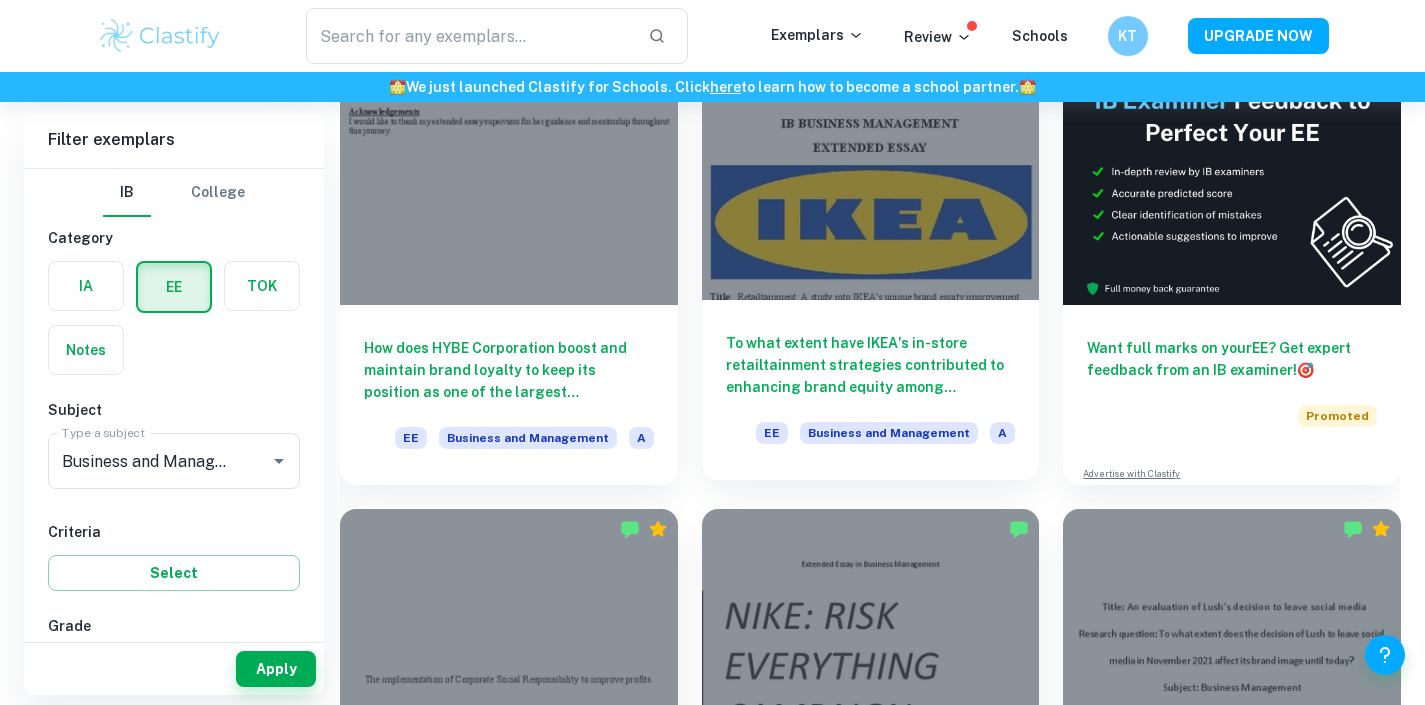 click on "To what extent have IKEA's in-store retailtainment strategies contributed to enhancing brand equity among consumers primarily in the United States? EE Business and Management A" at bounding box center (871, 390) 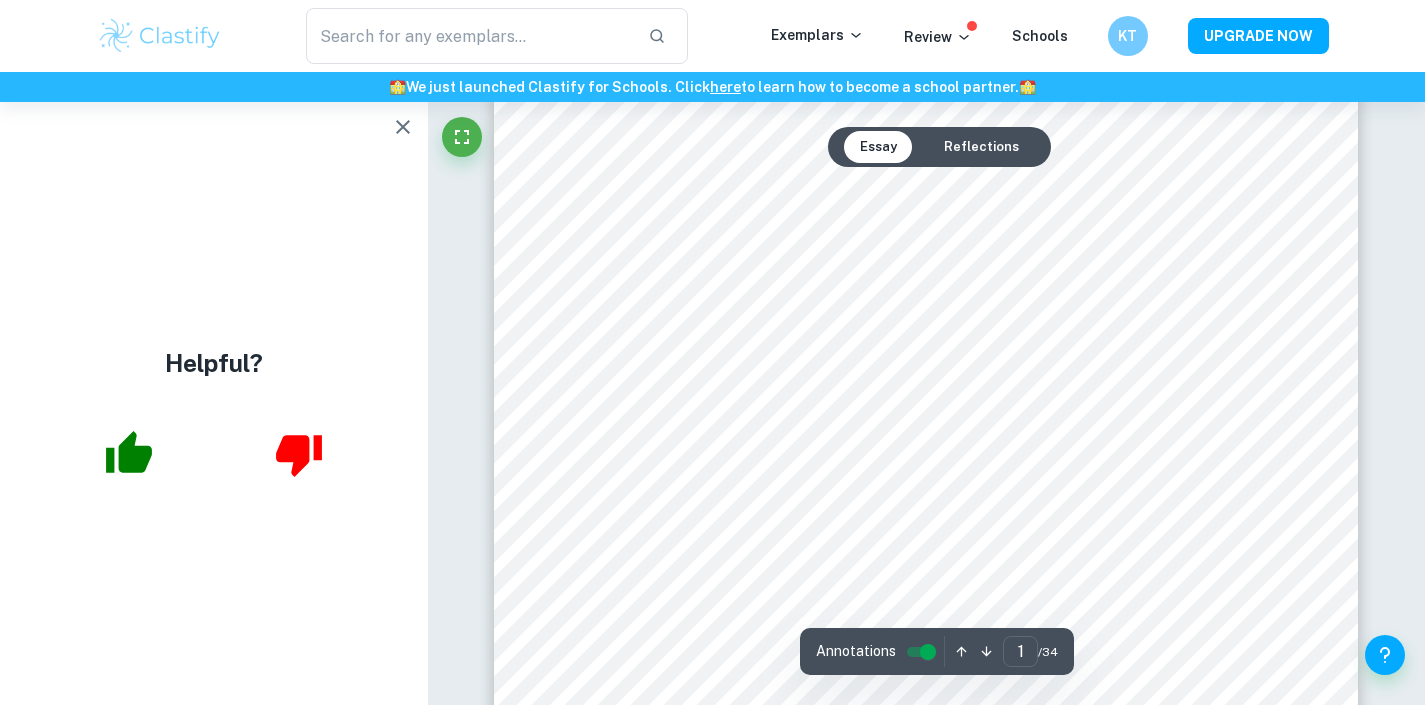 scroll, scrollTop: 0, scrollLeft: 0, axis: both 